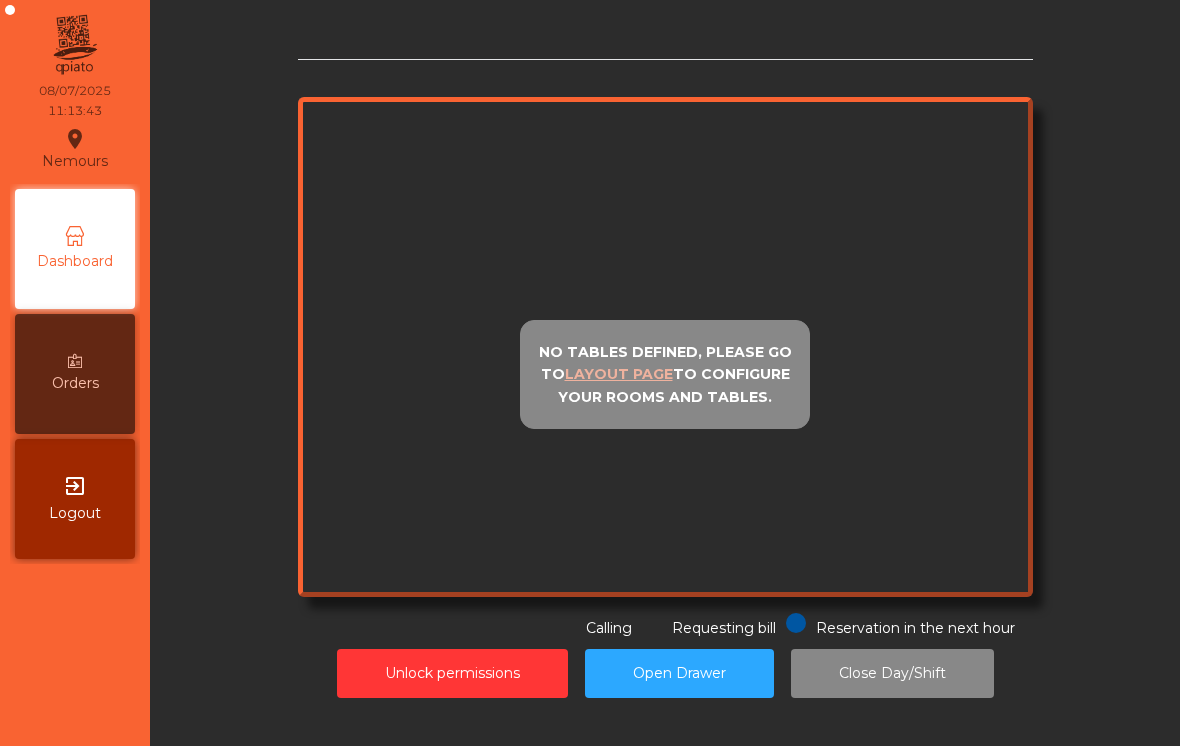 scroll, scrollTop: 0, scrollLeft: 0, axis: both 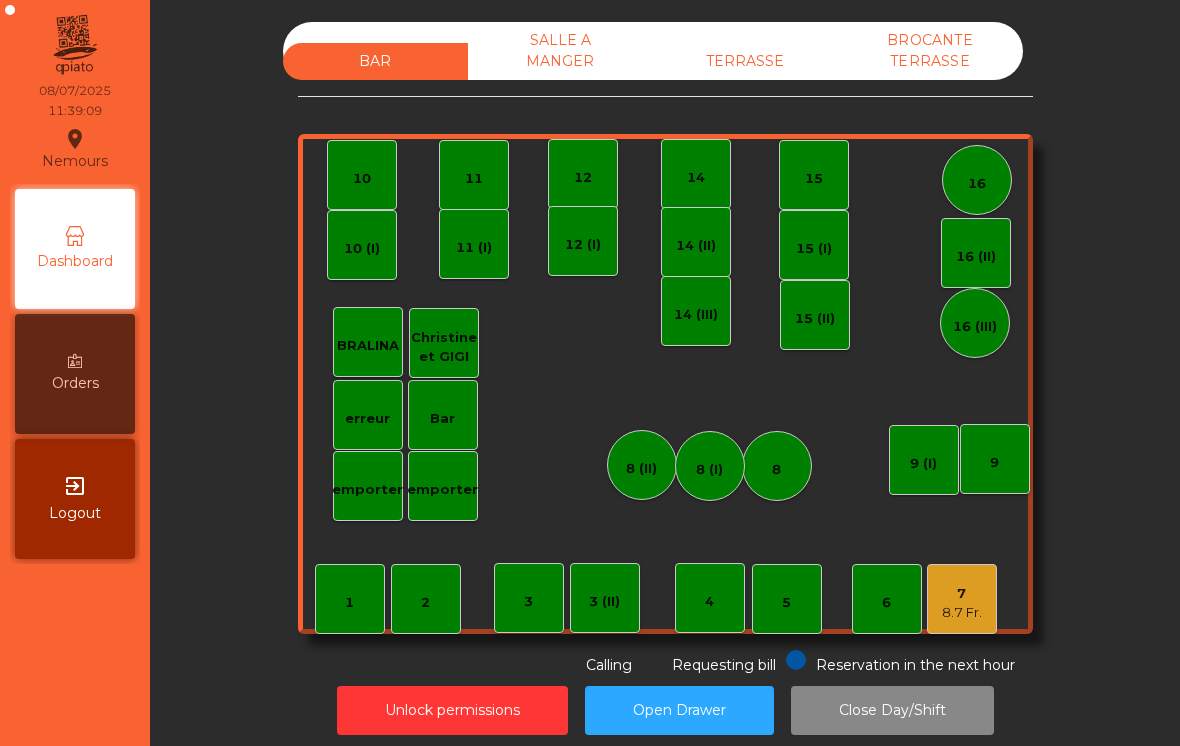 click on "8.7 Fr." at bounding box center [962, 613] 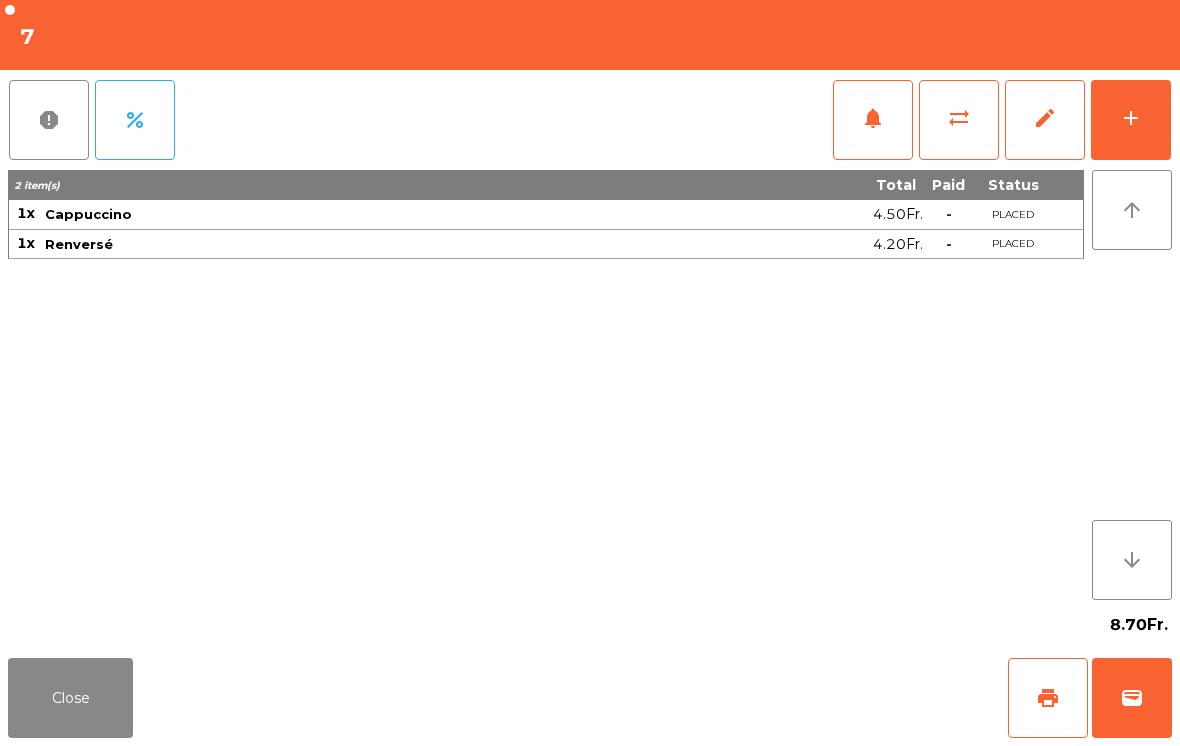 click on "print" at bounding box center (1048, 698) 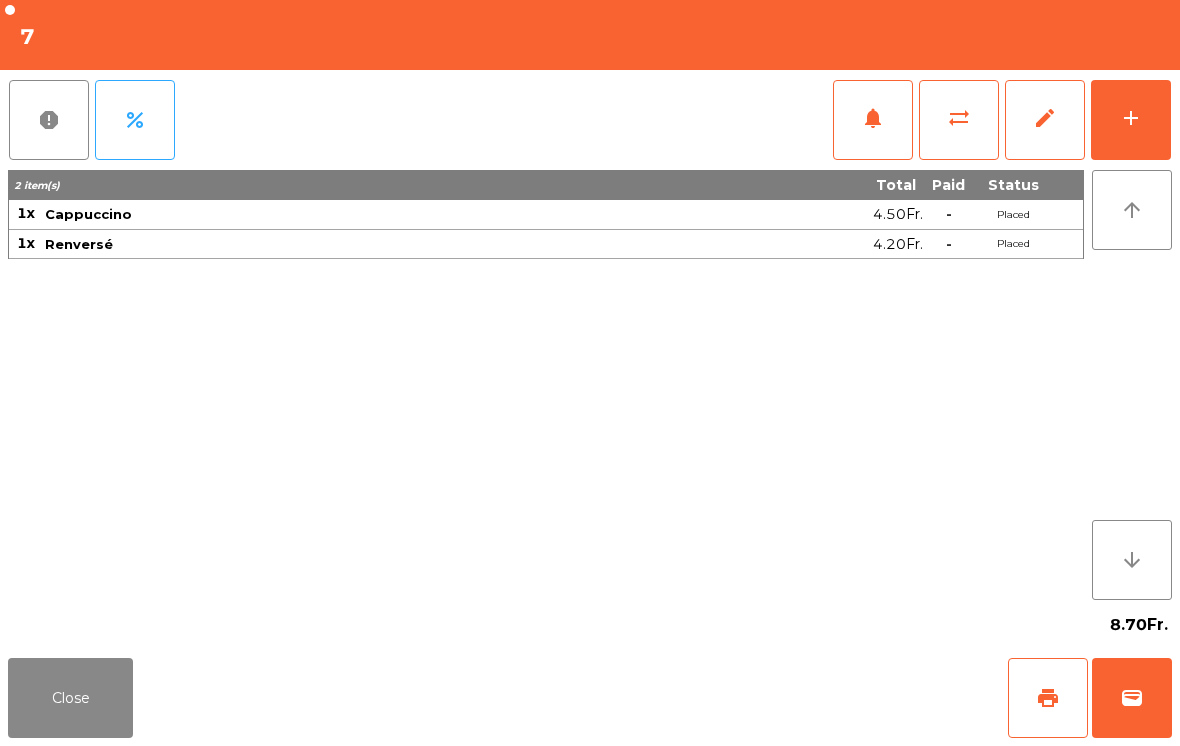 click on "wallet" at bounding box center [1132, 698] 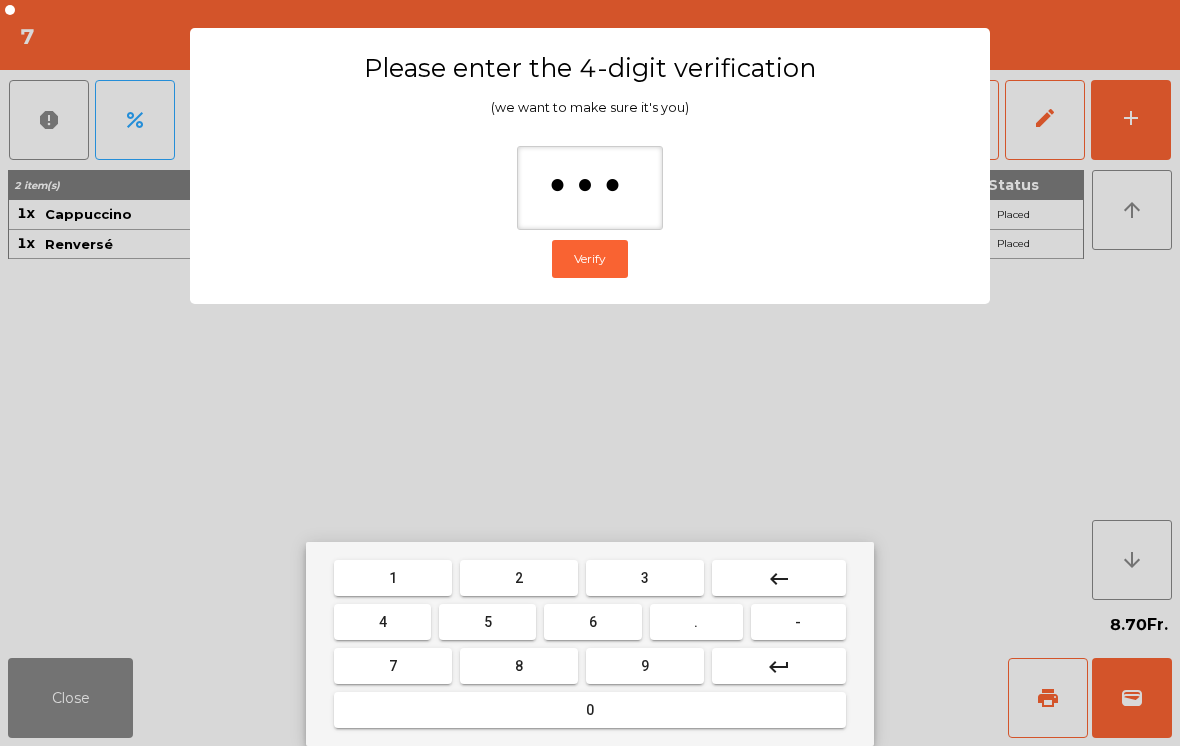 type on "****" 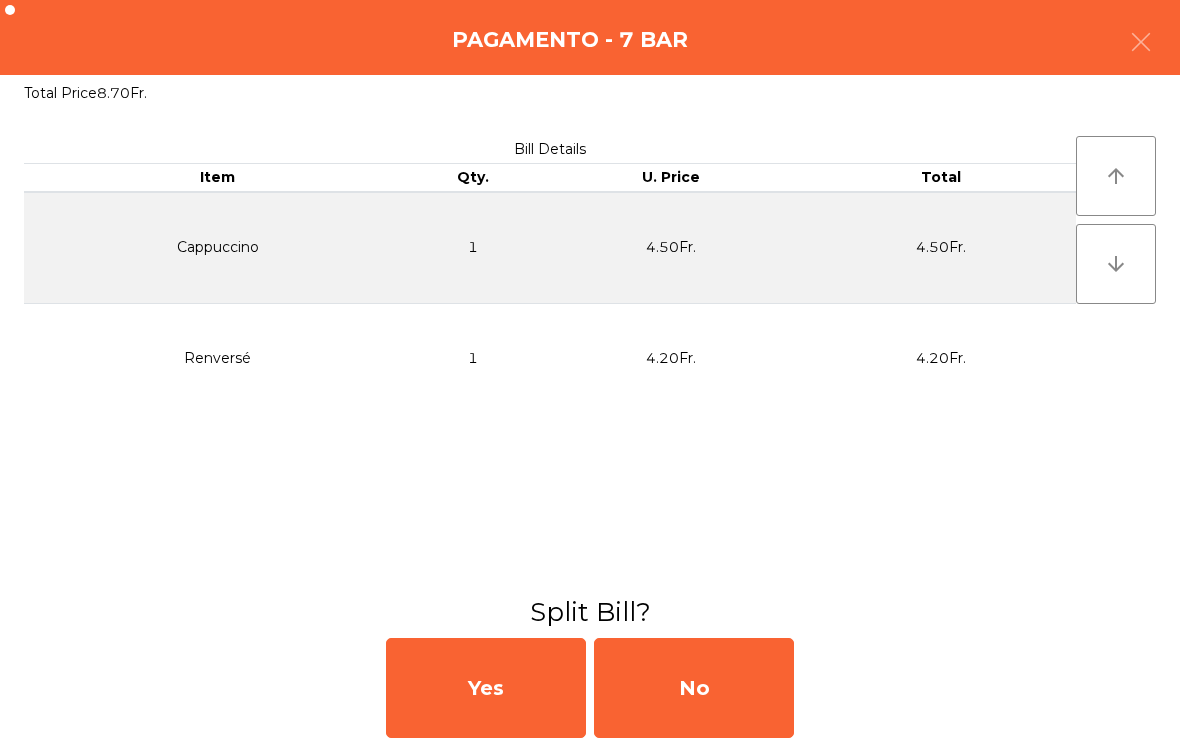 click on "No" at bounding box center (694, 688) 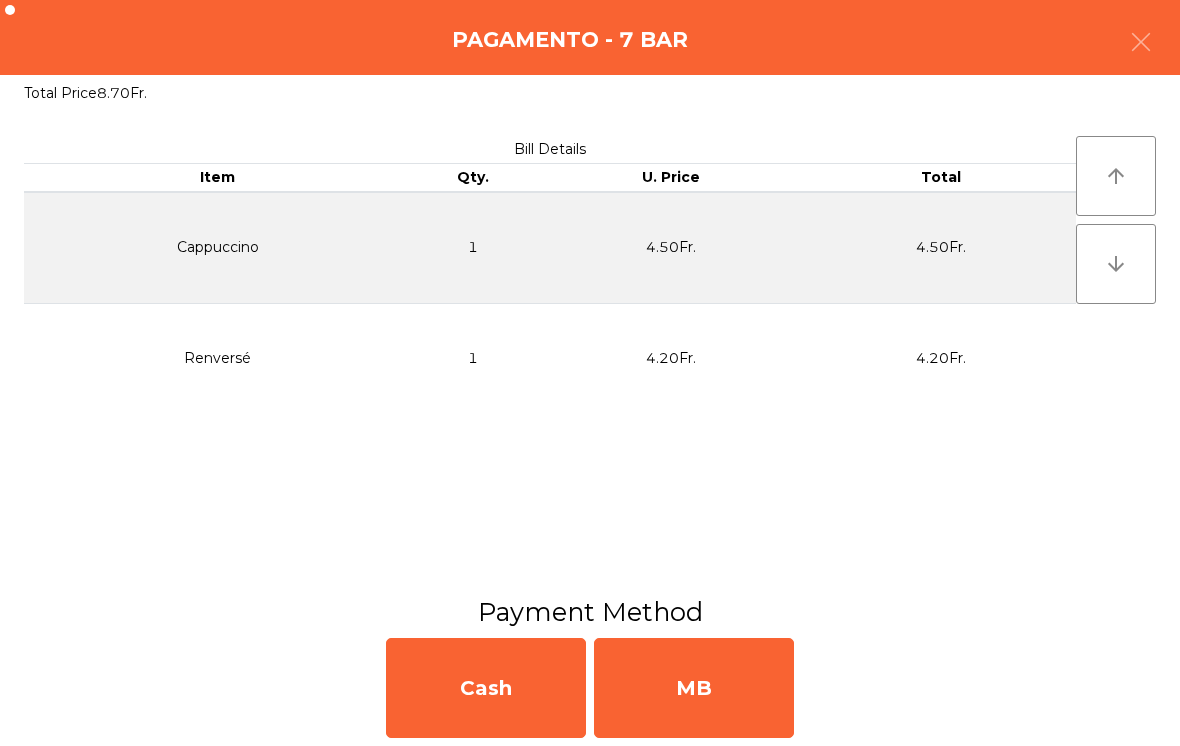 click on "MB" at bounding box center [694, 688] 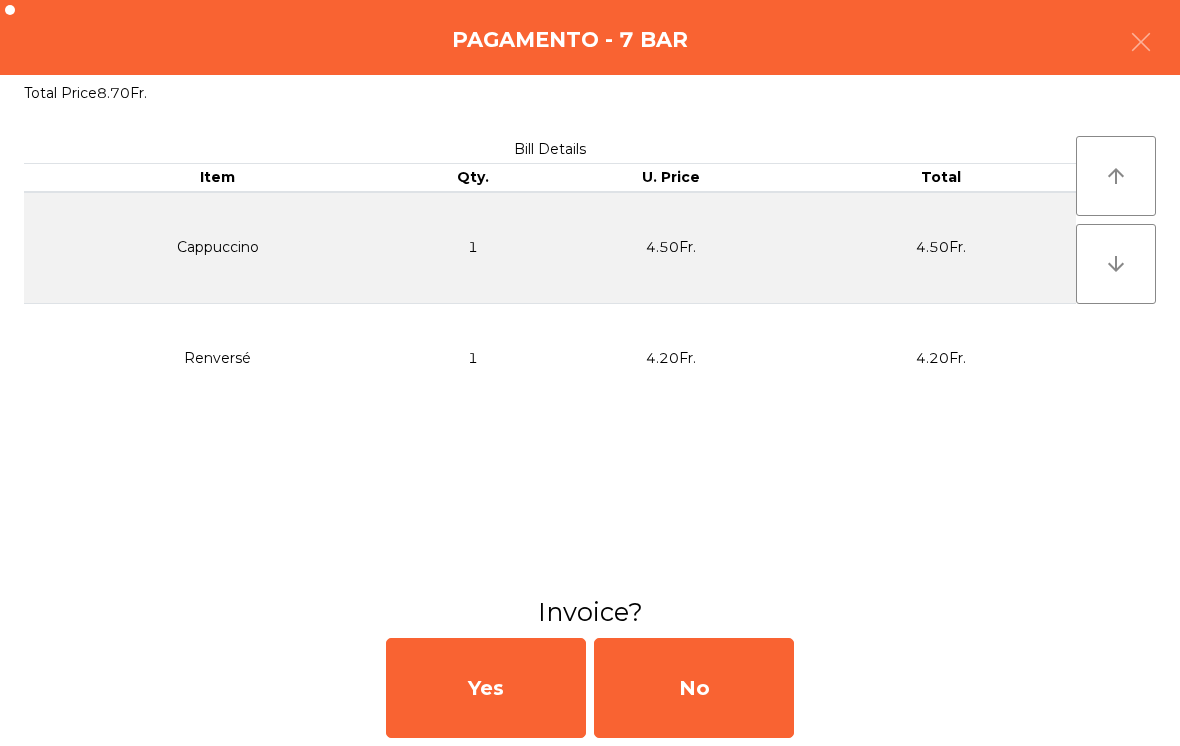 click on "No" at bounding box center (694, 688) 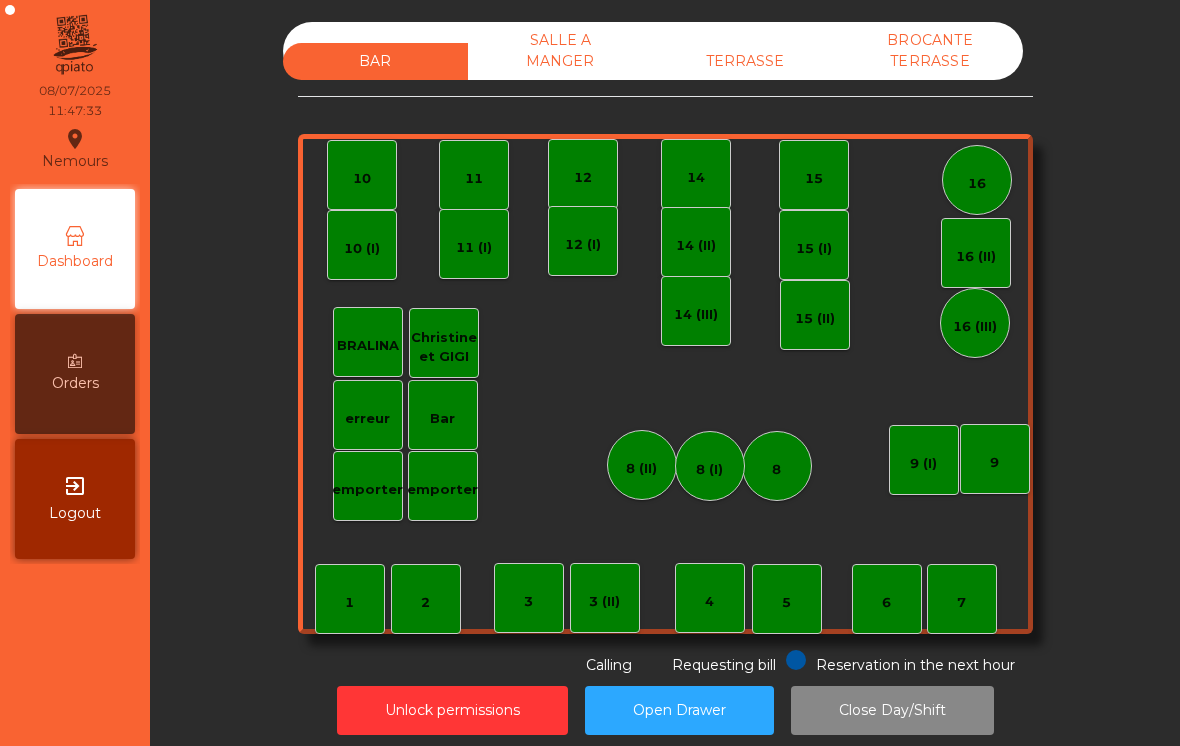 click on "14" at bounding box center [696, 174] 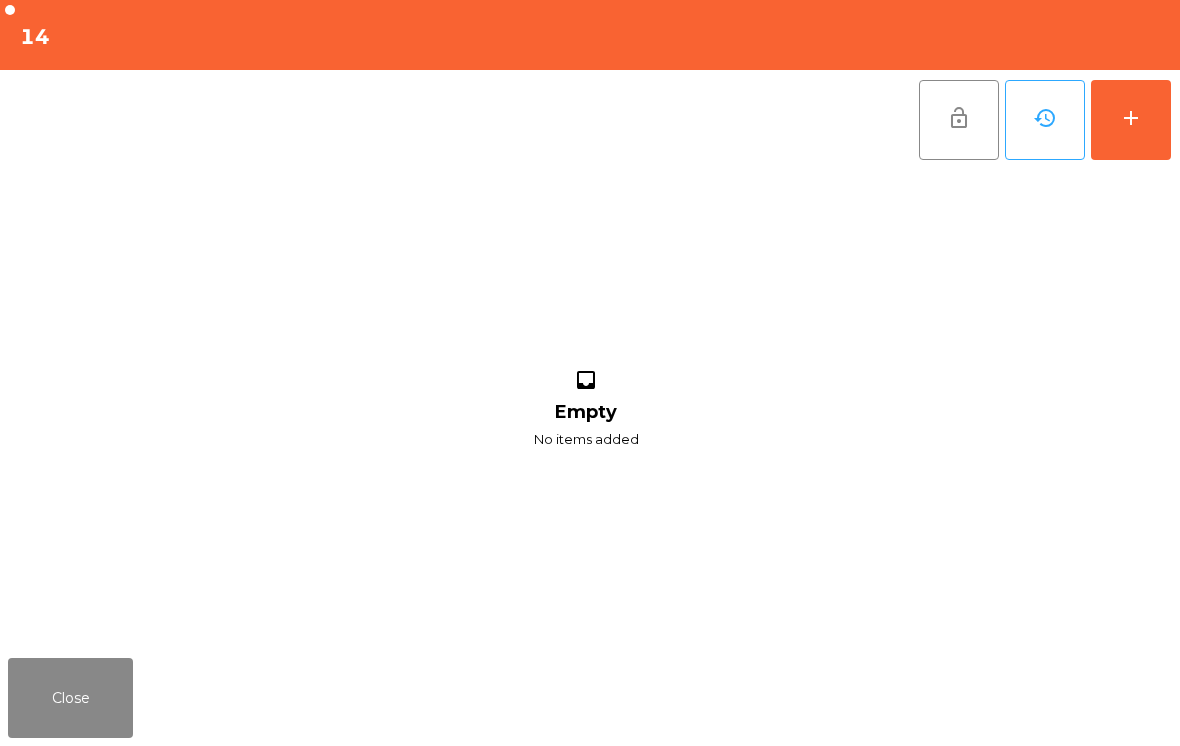click on "add" at bounding box center (1131, 118) 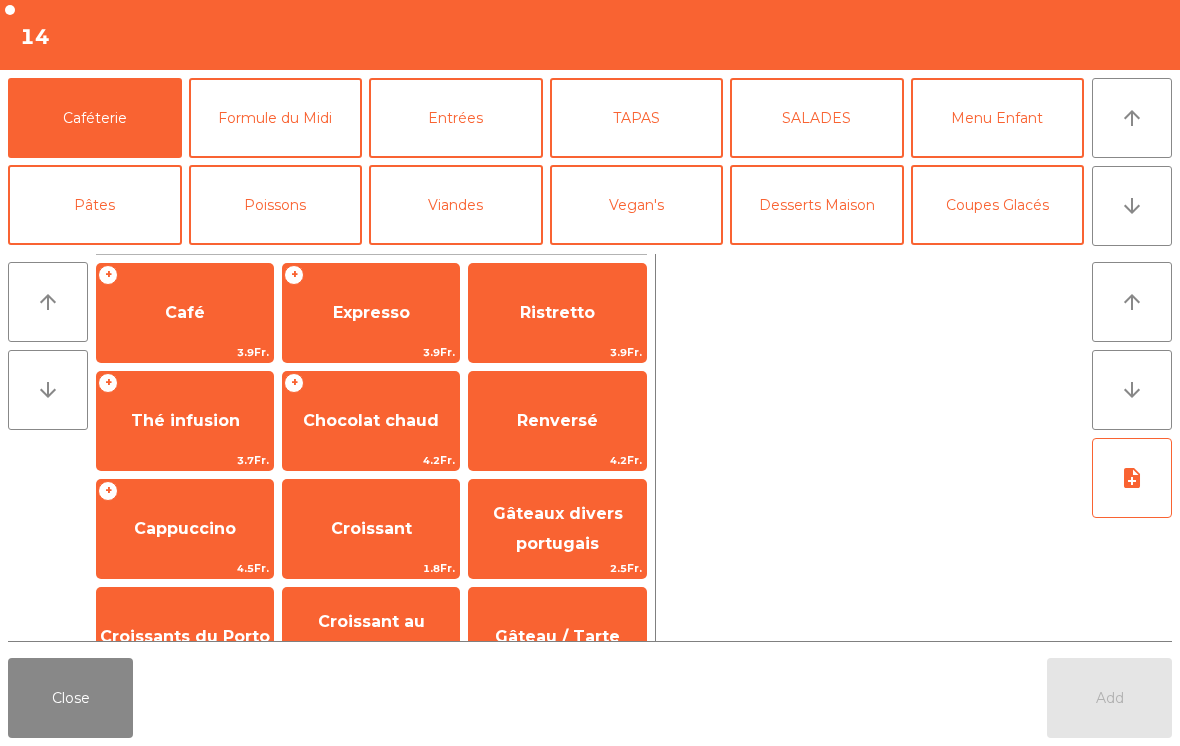 click on "Café" at bounding box center (185, 313) 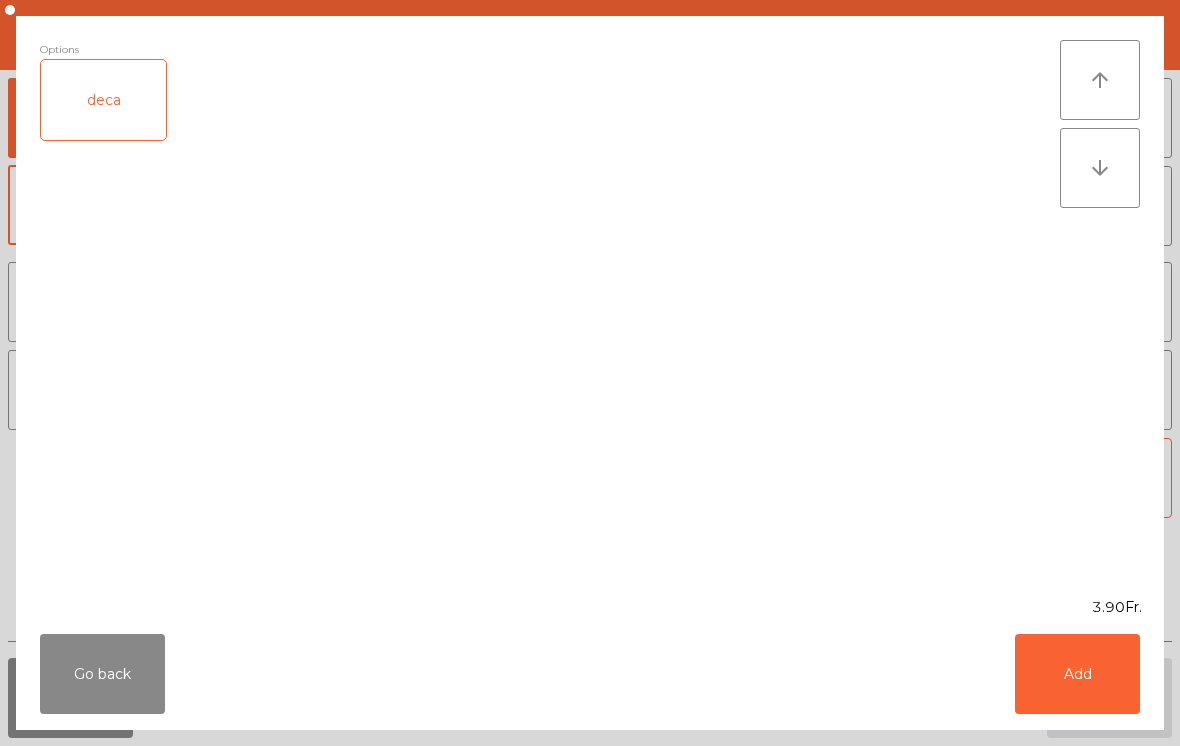 click on "Add" at bounding box center [1077, 674] 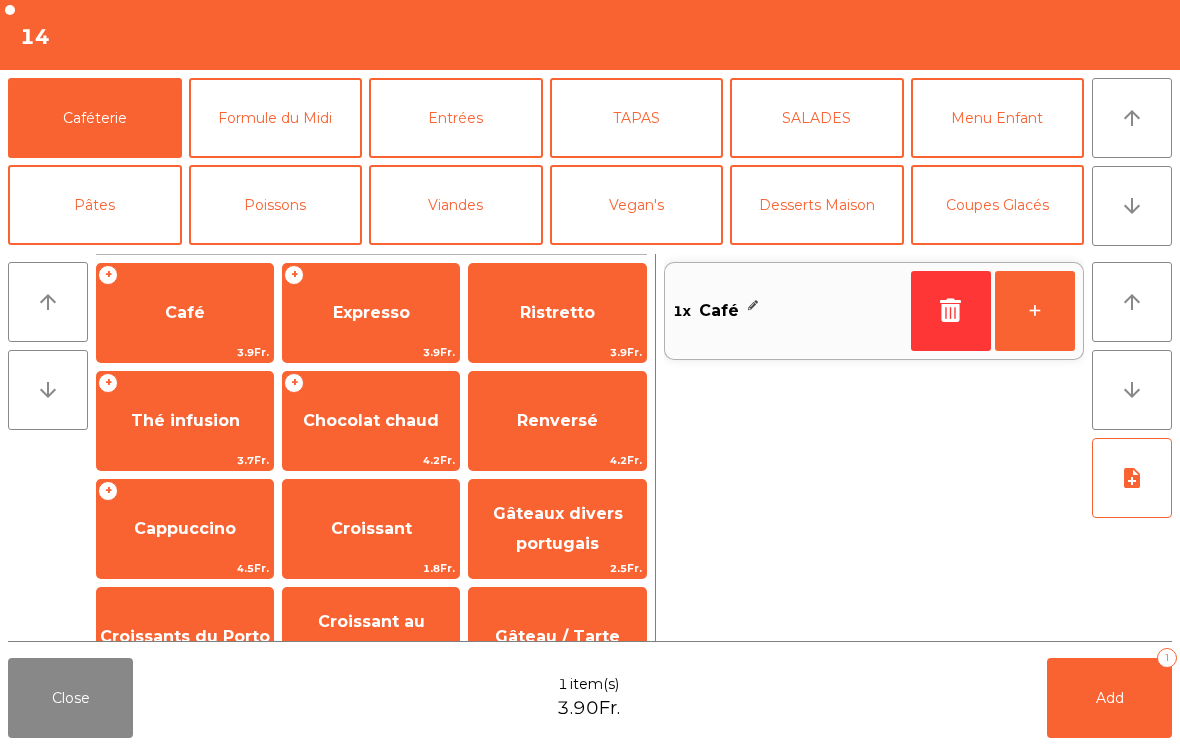 click on "Add   1" at bounding box center [1109, 698] 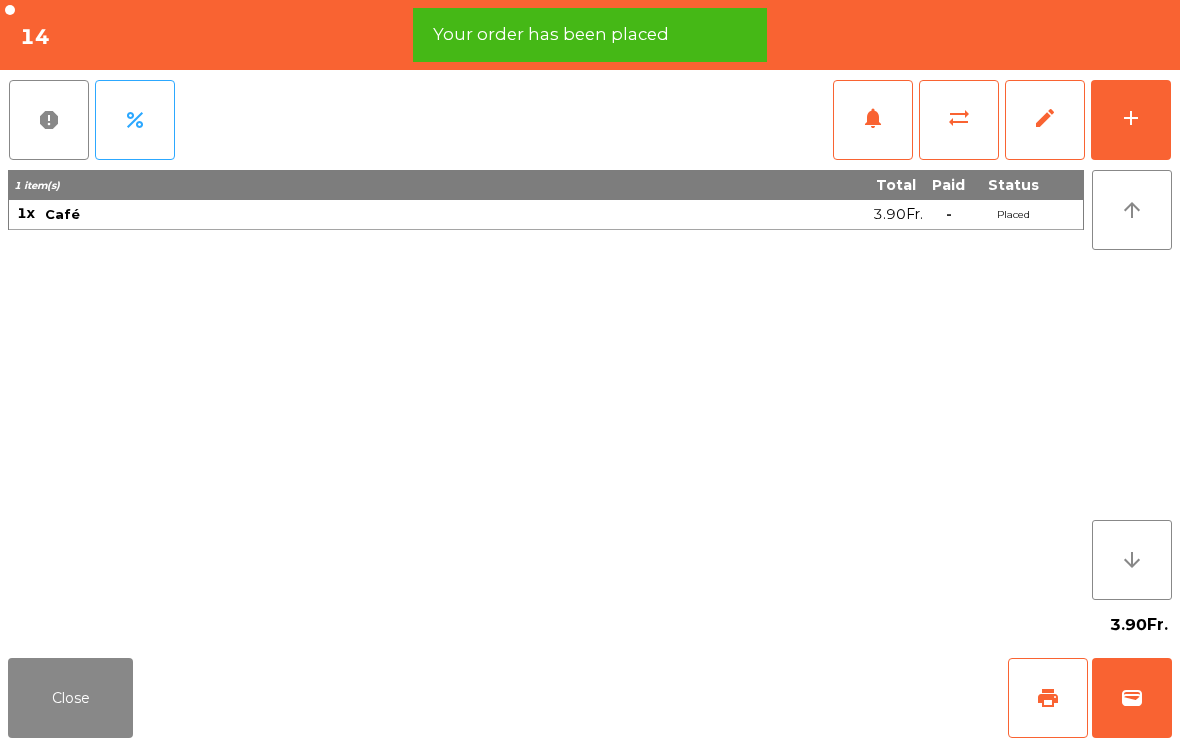 click on "wallet" at bounding box center (1132, 698) 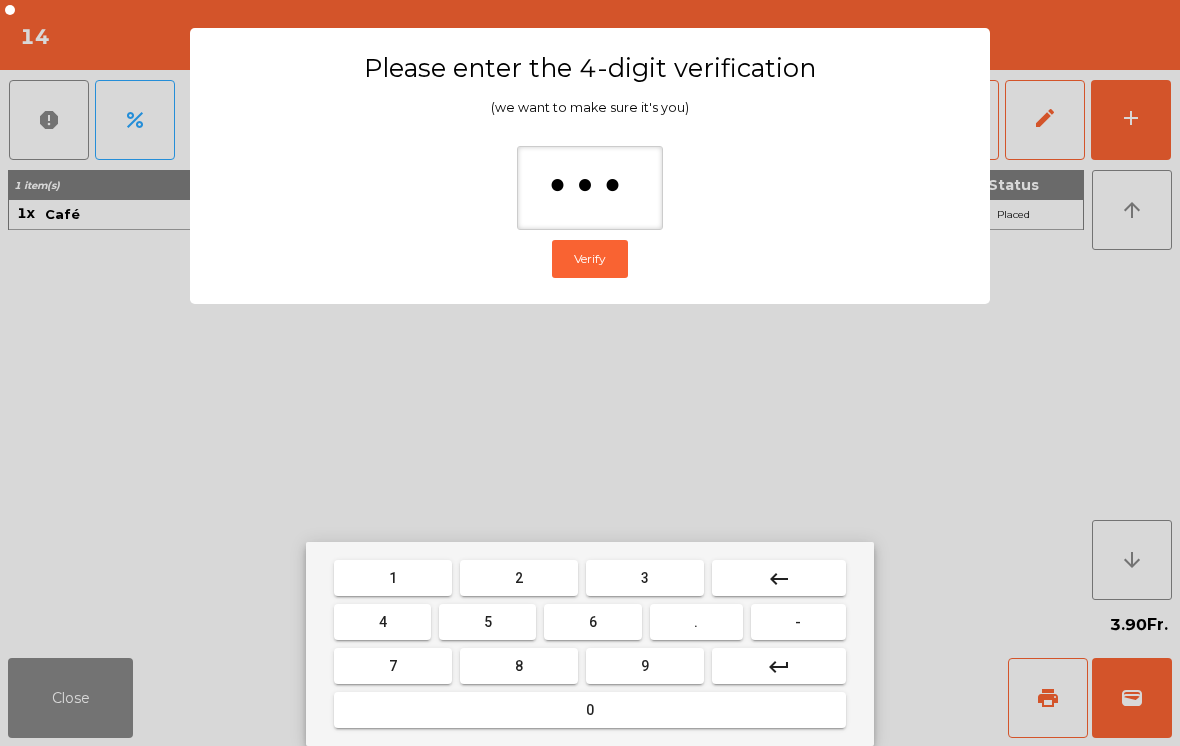 type on "****" 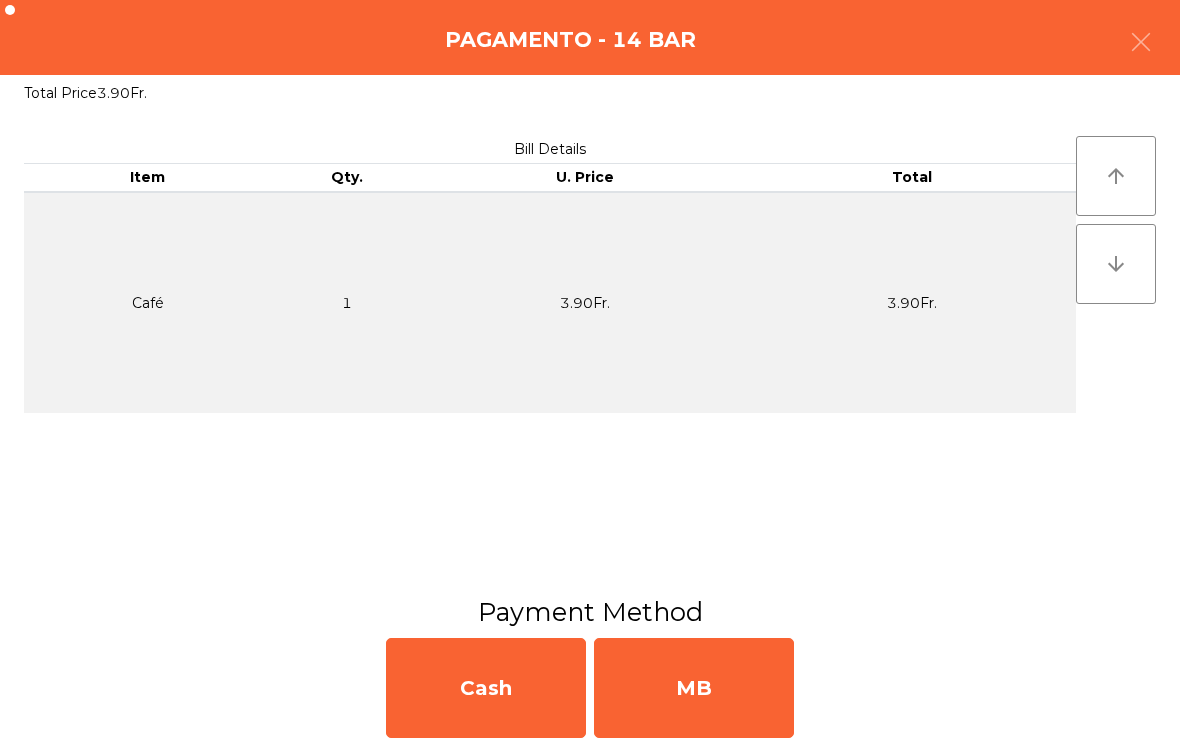 click on "MB" at bounding box center [694, 688] 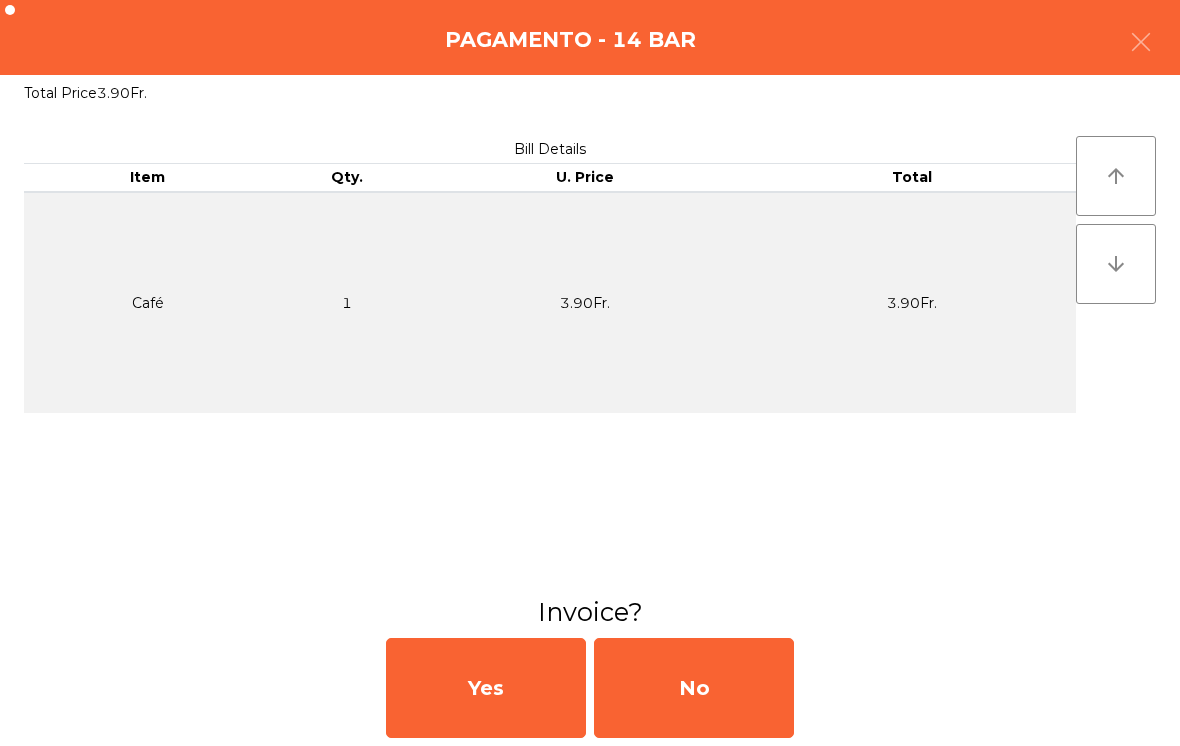 click on "No" at bounding box center (694, 688) 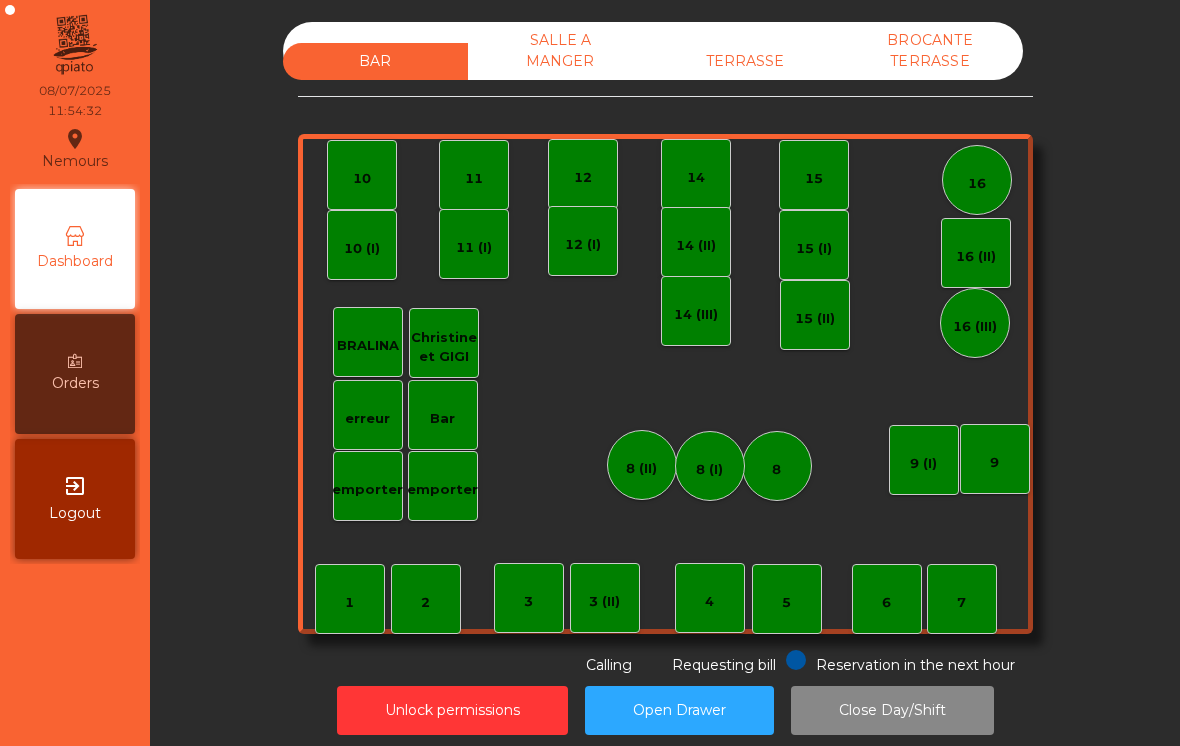 click on "BRALINA" at bounding box center [368, 342] 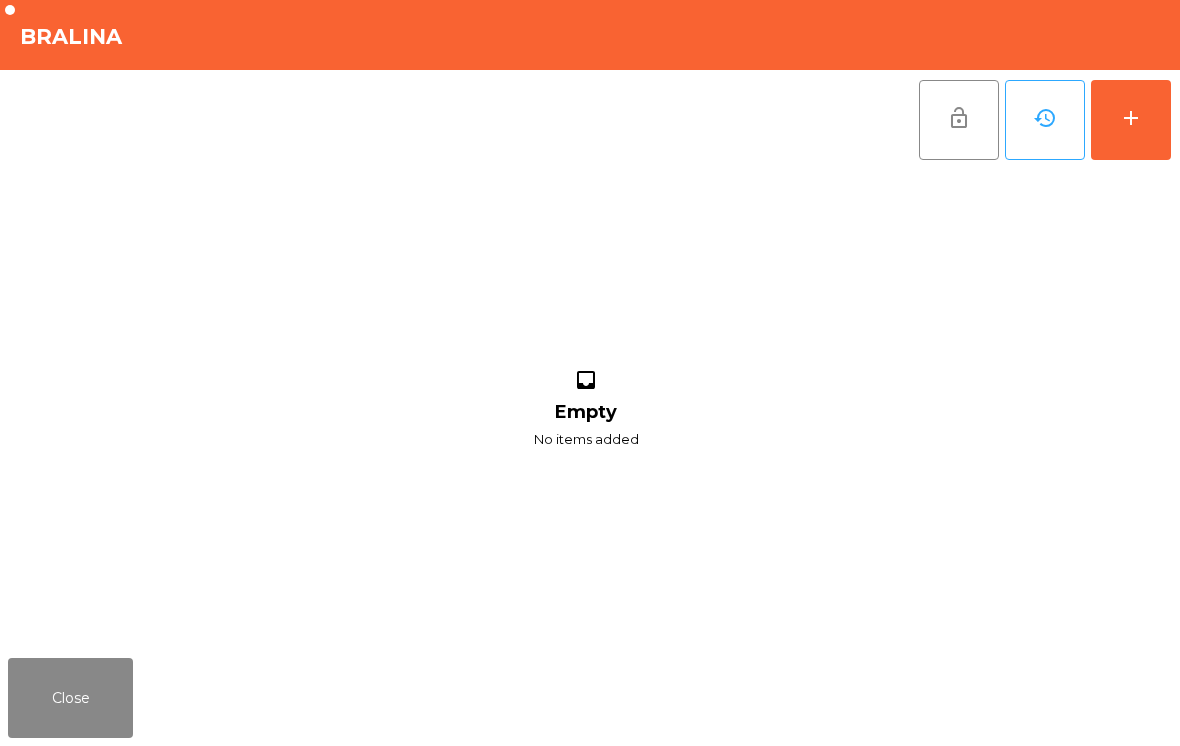 click on "add" at bounding box center [1131, 120] 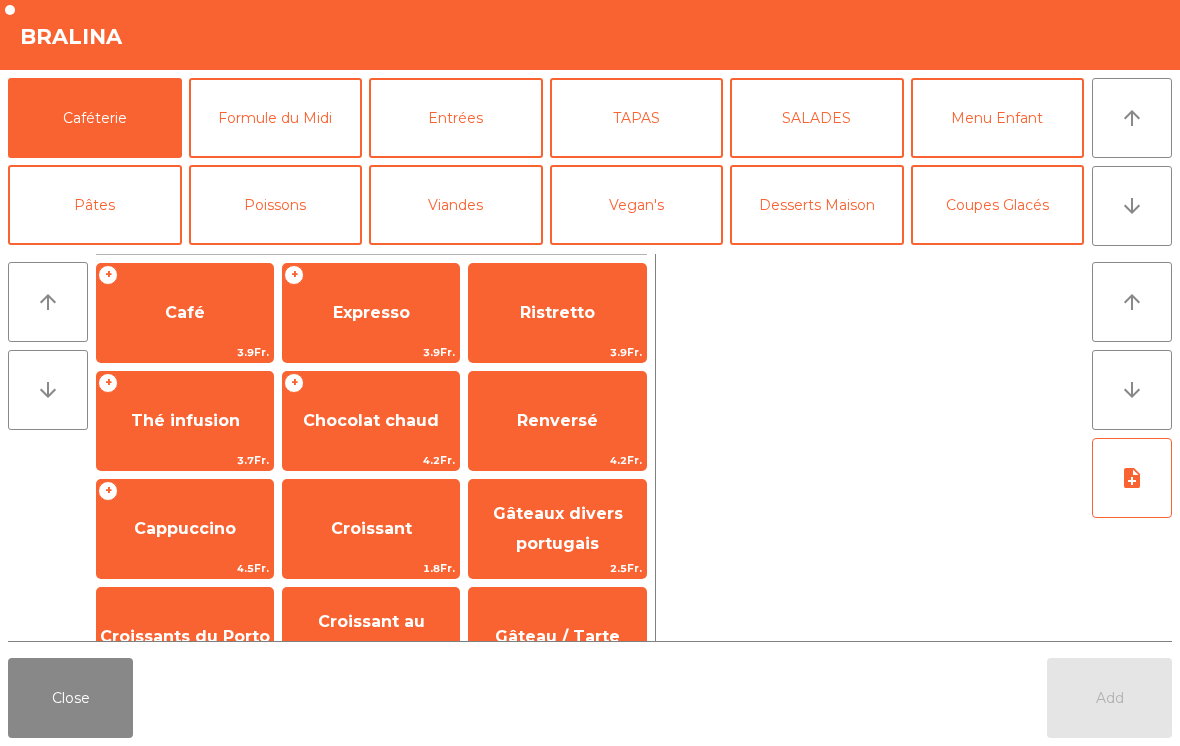click on "Formule du Midi" at bounding box center (276, 118) 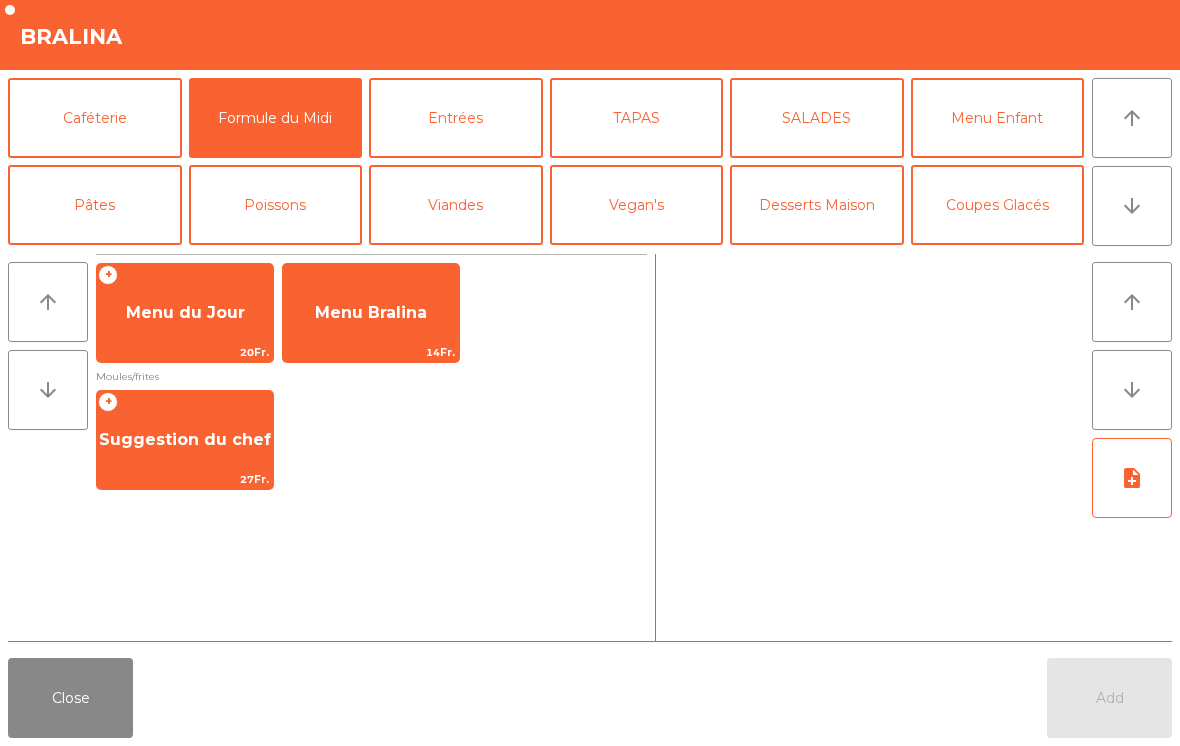 click on "Menu Bralina" at bounding box center (371, 313) 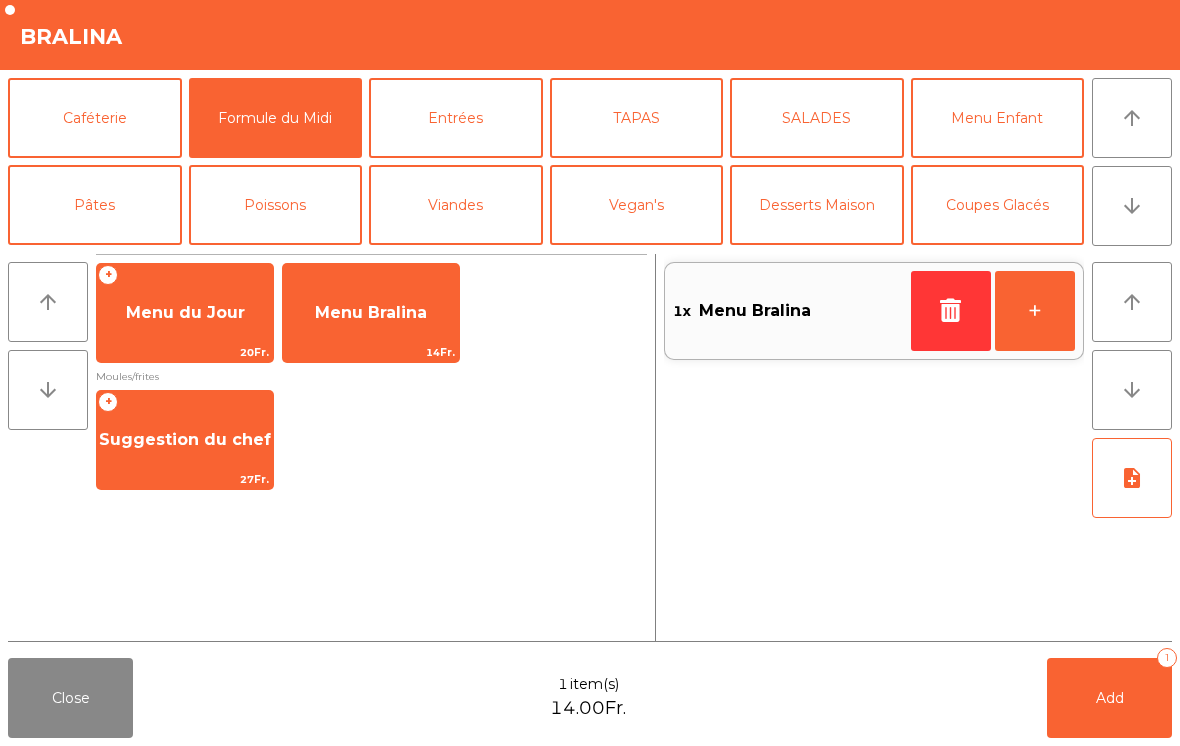click on "Menu Bralina" at bounding box center [371, 313] 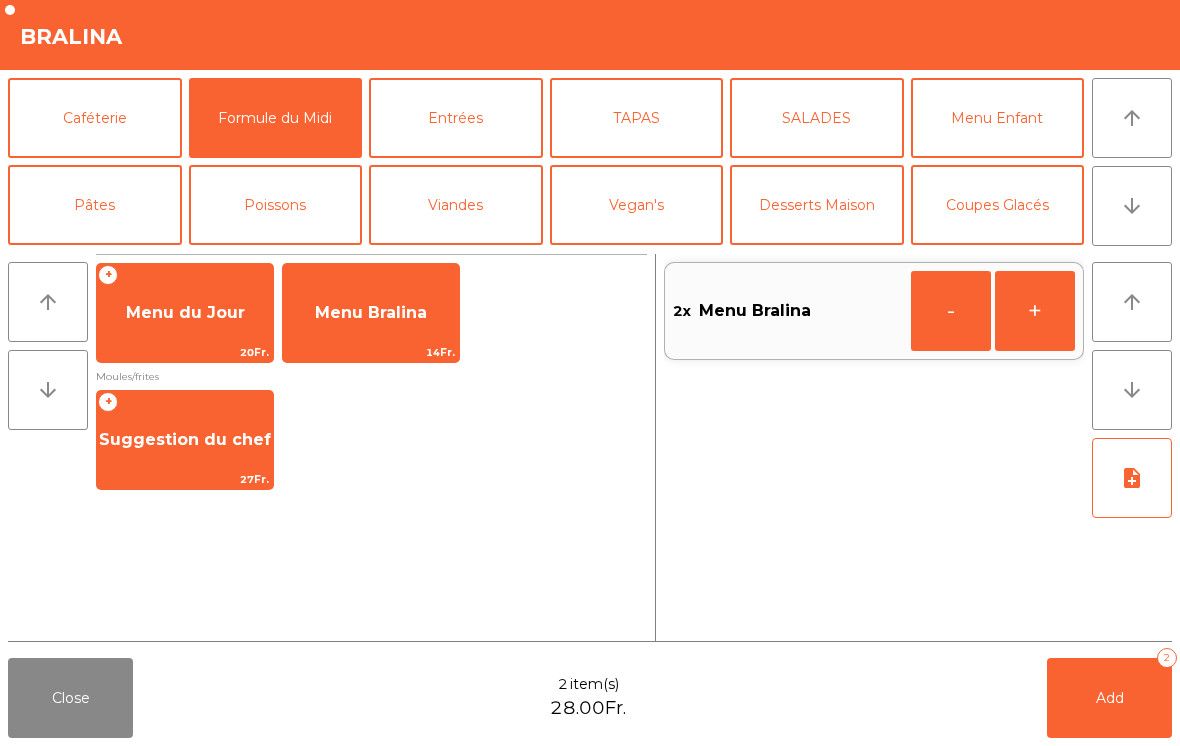 click on "Menu Bralina" at bounding box center [185, 312] 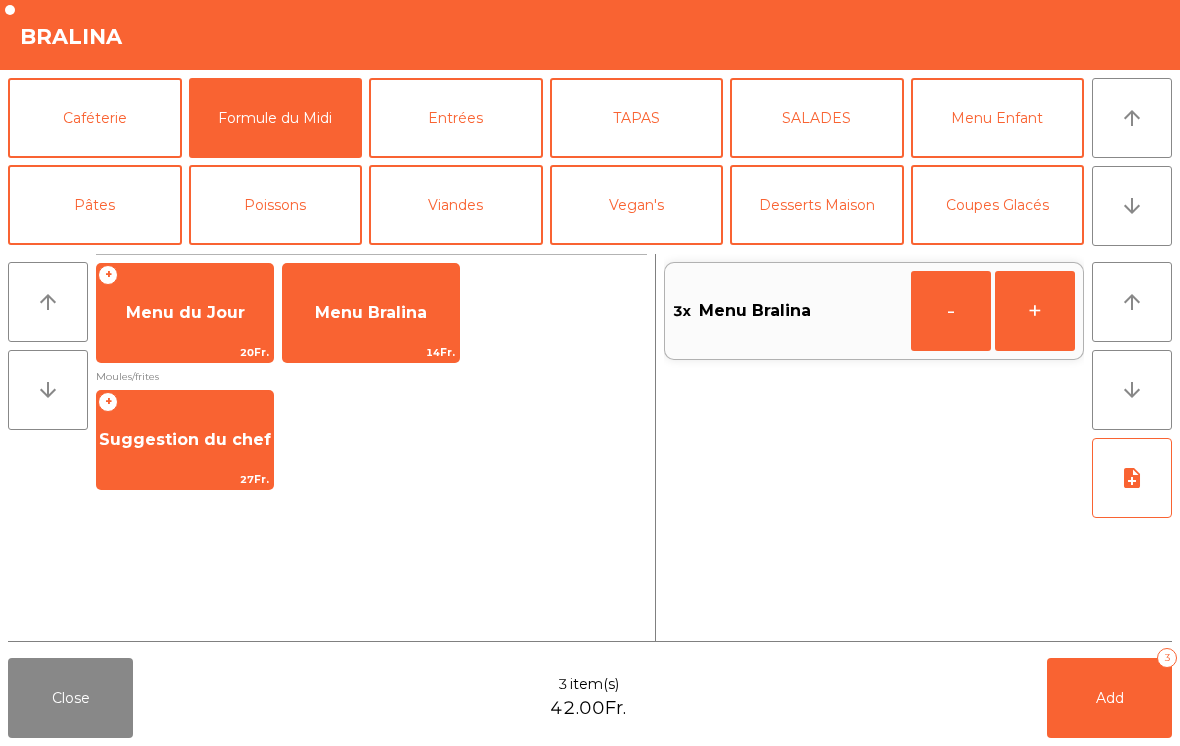 click on "Menu Bralina" at bounding box center (371, 313) 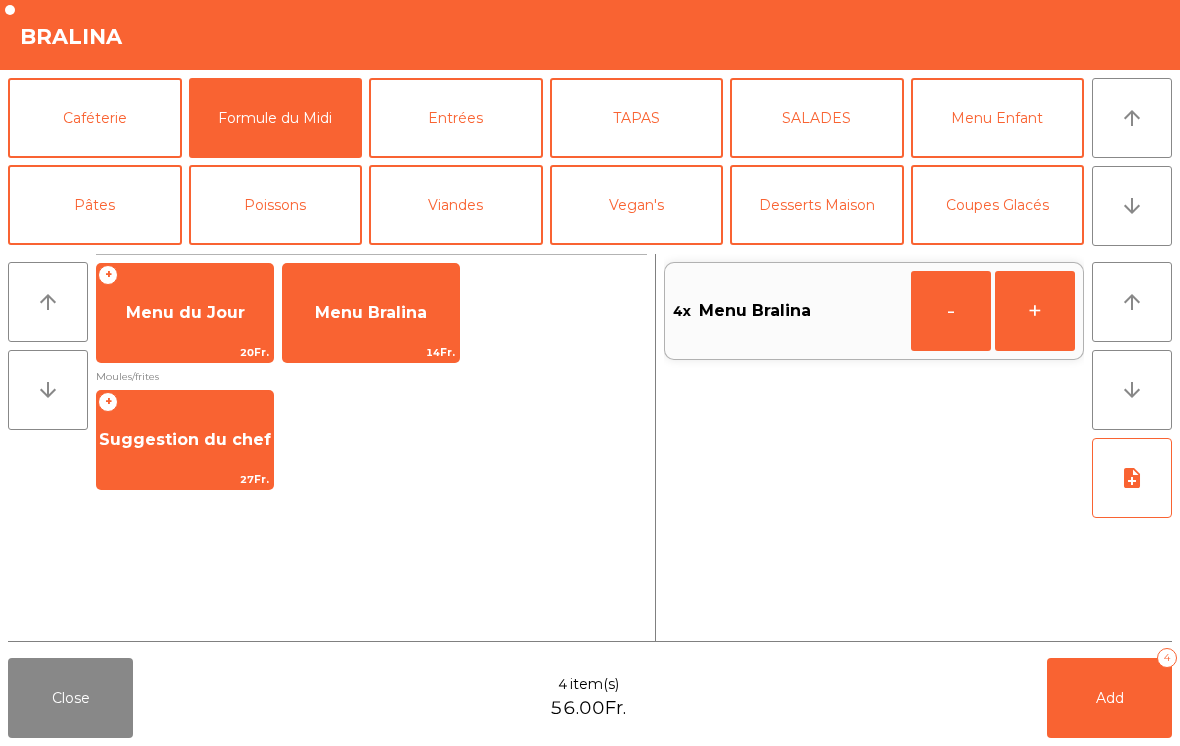 click on "Add   4" at bounding box center (1109, 698) 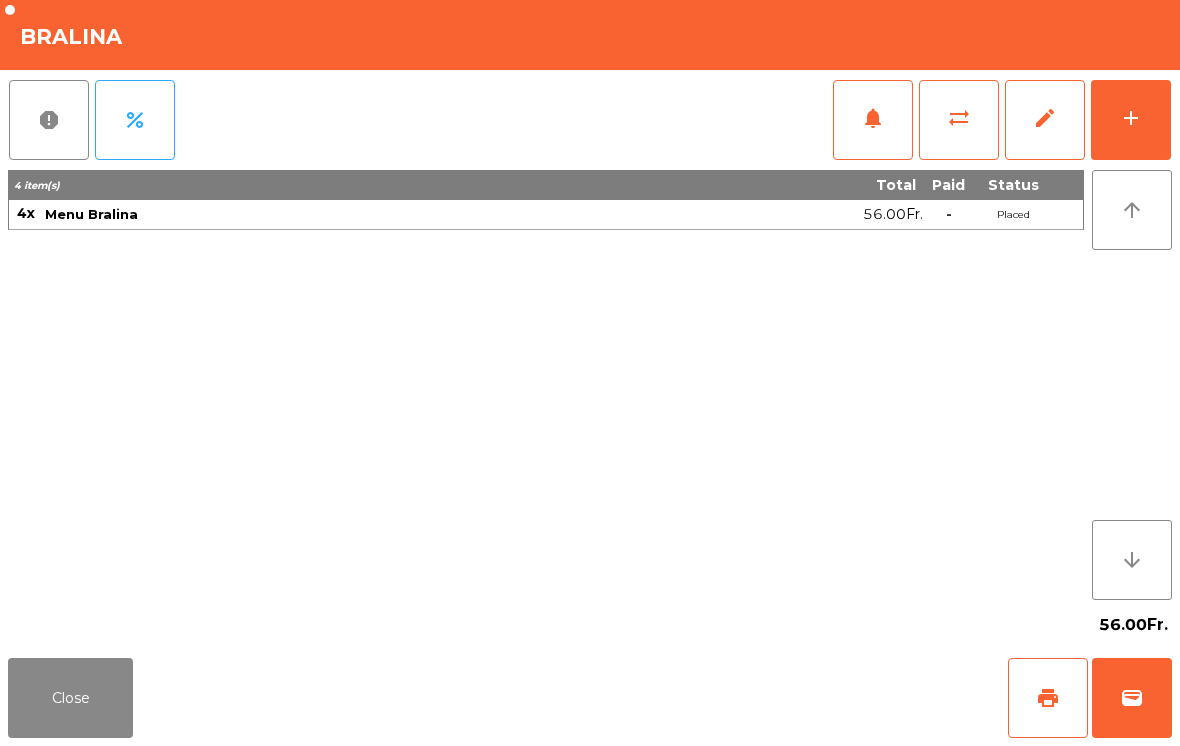 click on "Close" at bounding box center (70, 698) 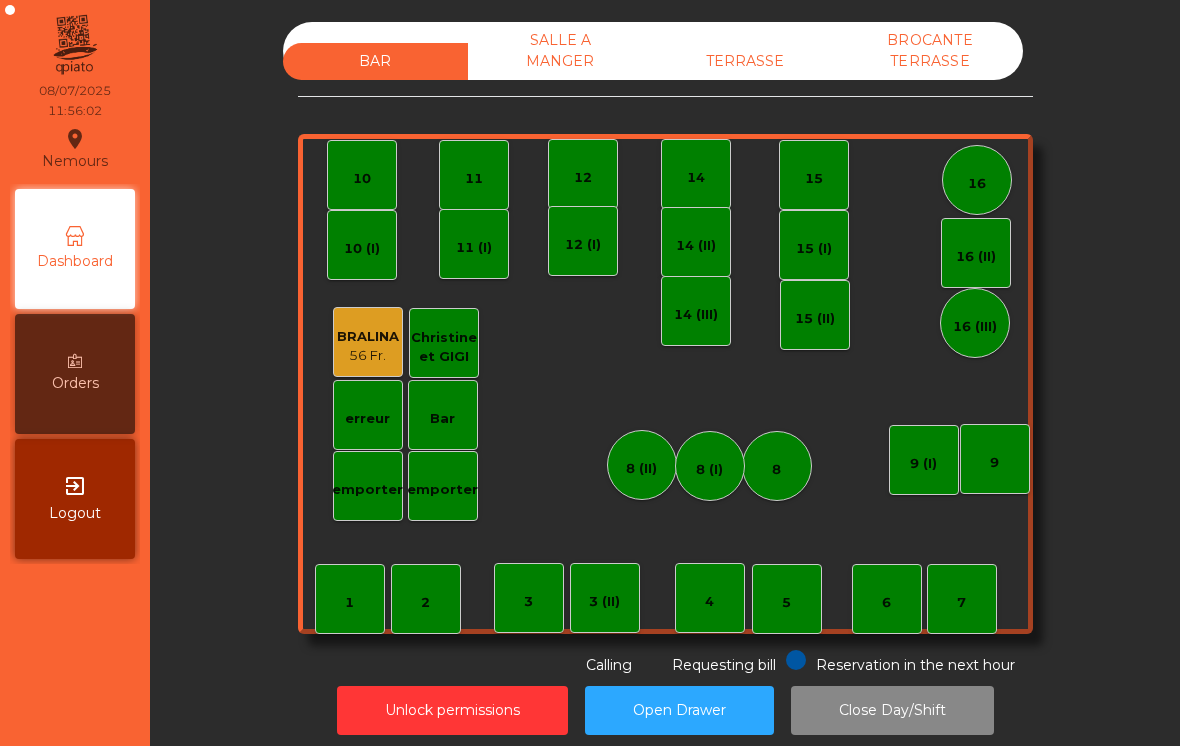 click on "14" at bounding box center (696, 174) 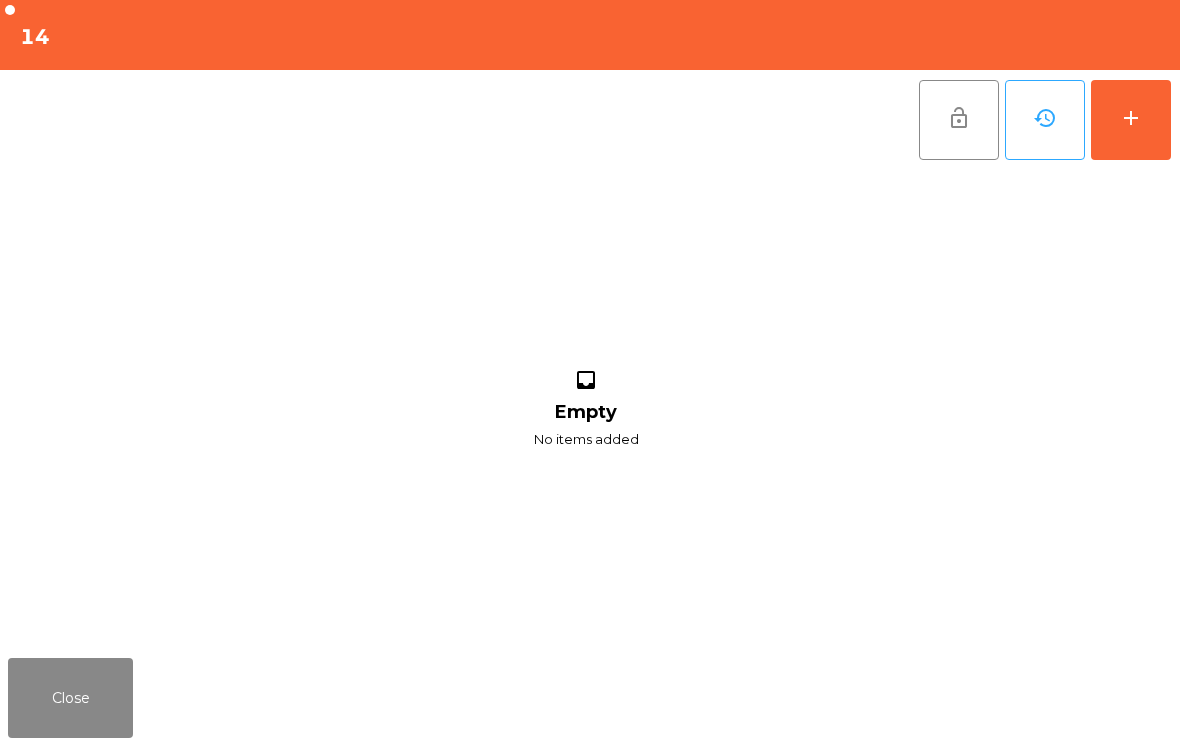 click on "add" at bounding box center (1131, 120) 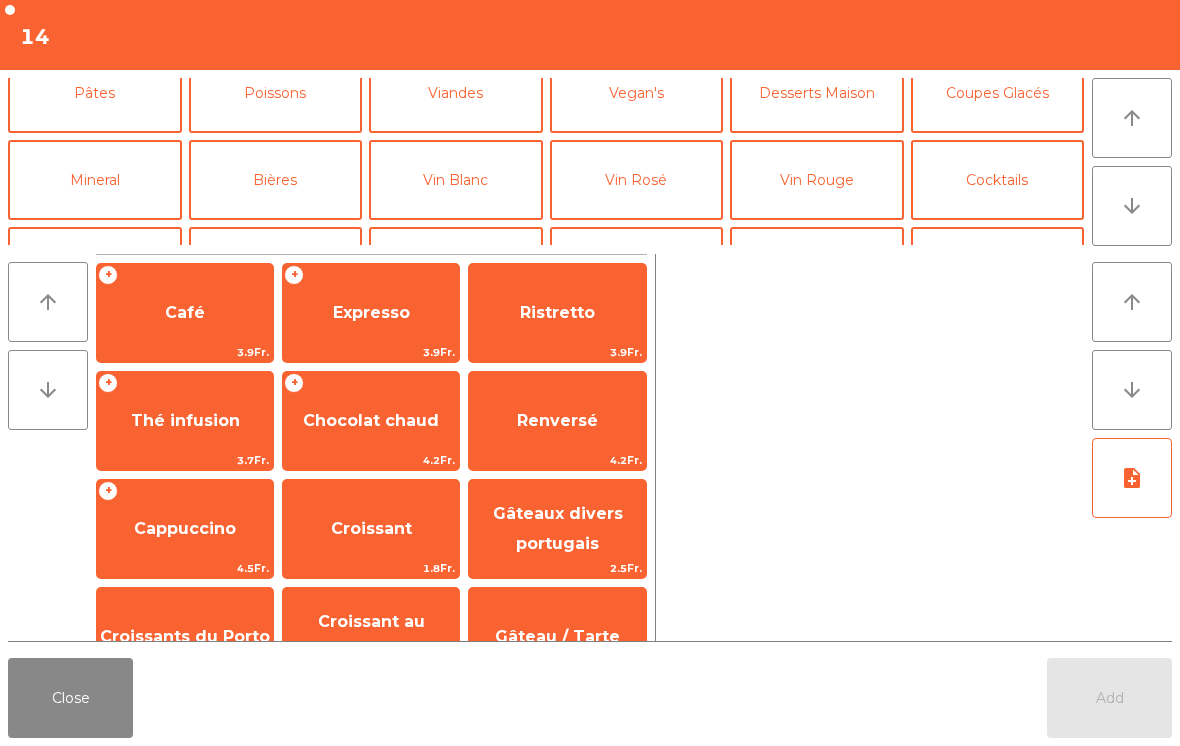 scroll, scrollTop: 126, scrollLeft: 0, axis: vertical 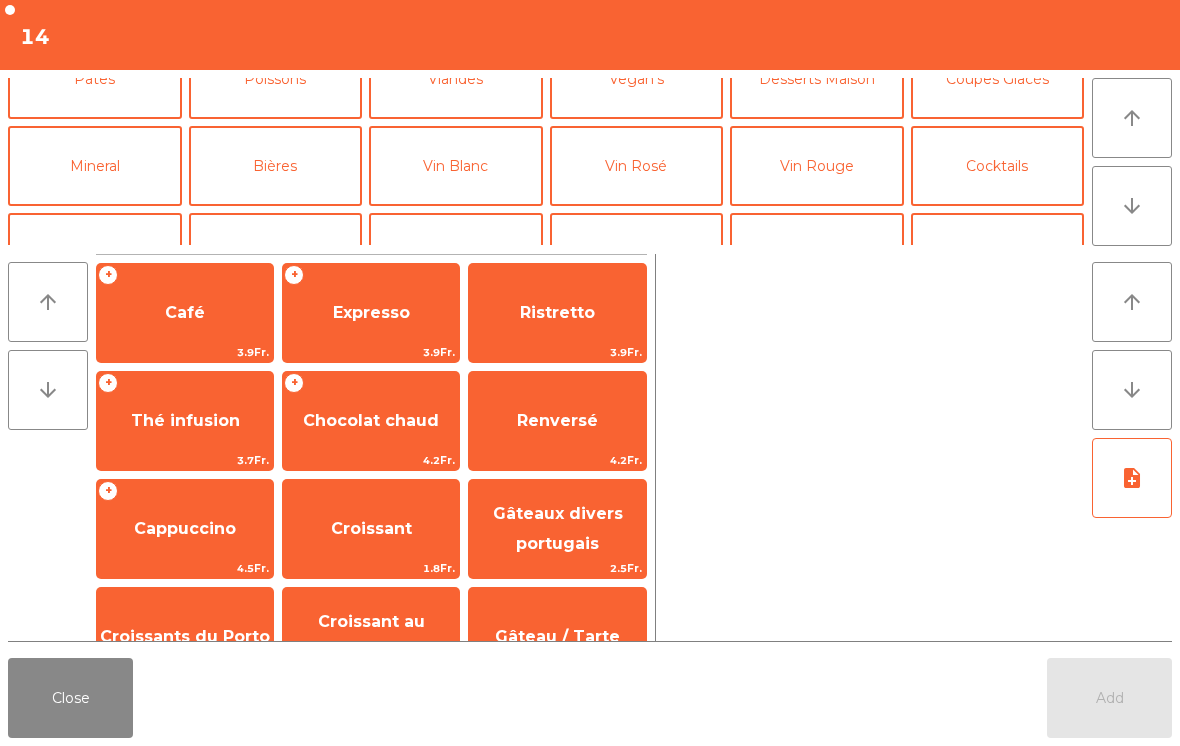 click on "Vin Blanc" at bounding box center (456, 166) 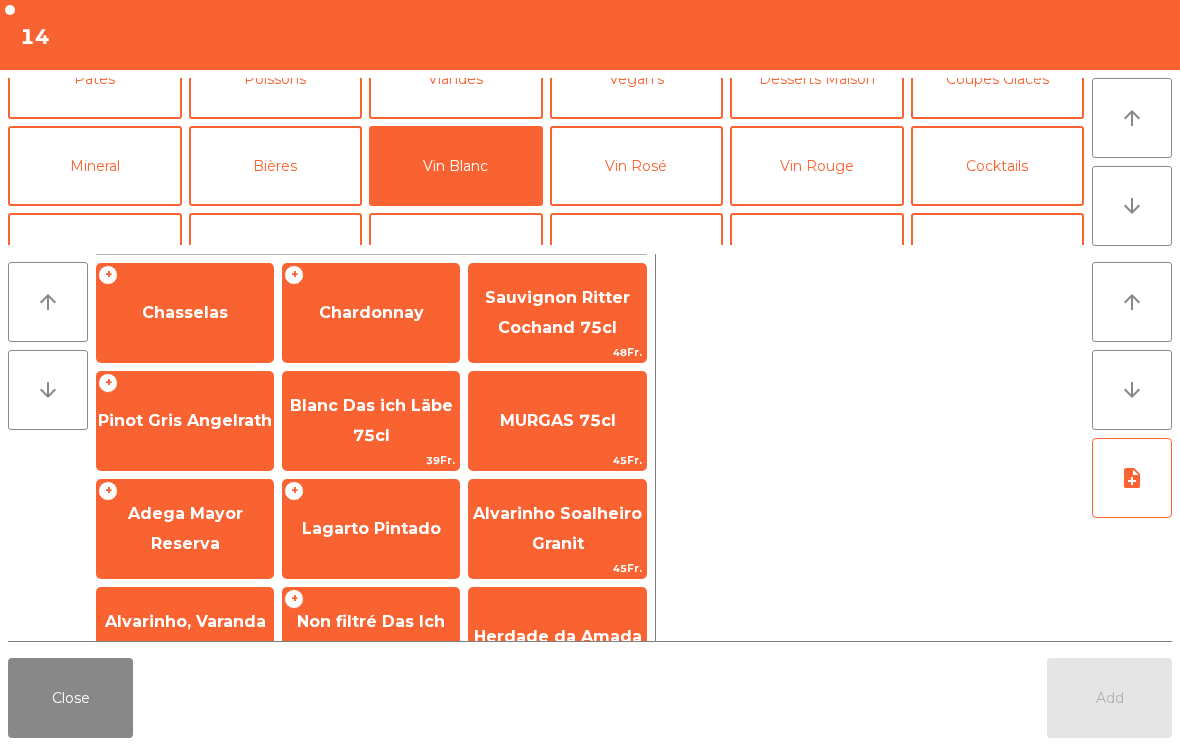 click on "Chasselas" at bounding box center [185, 312] 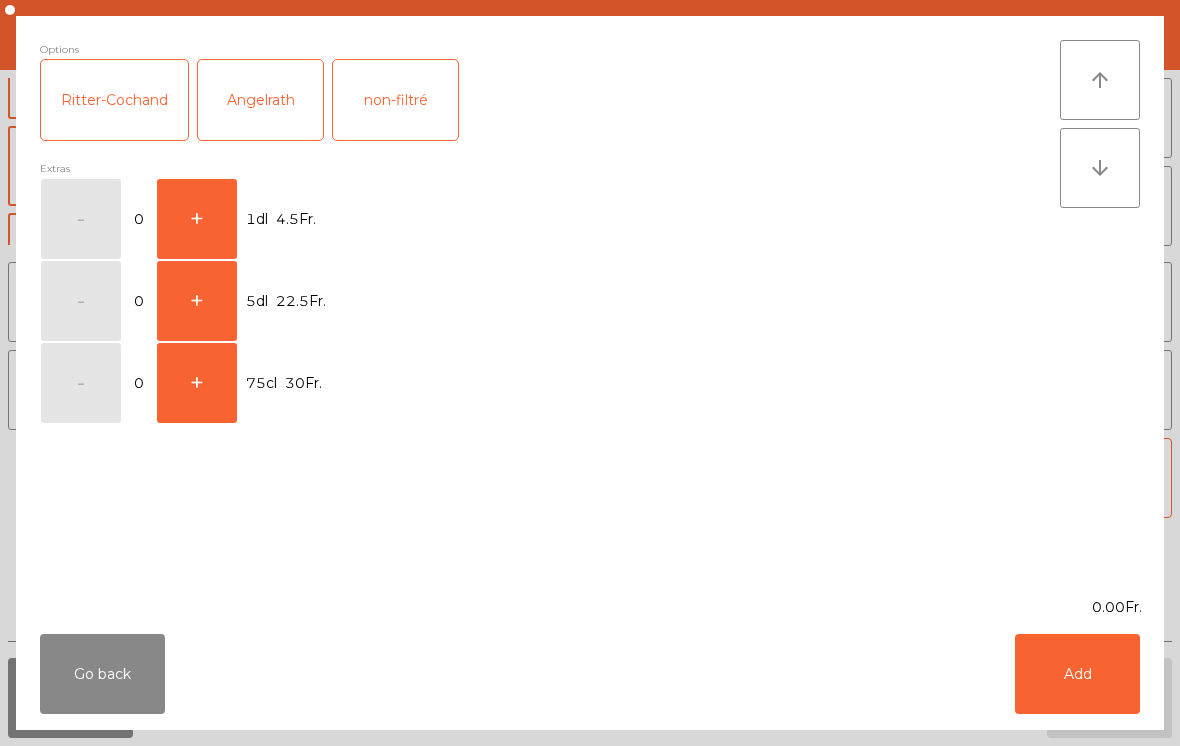 click on "+" at bounding box center [81, 219] 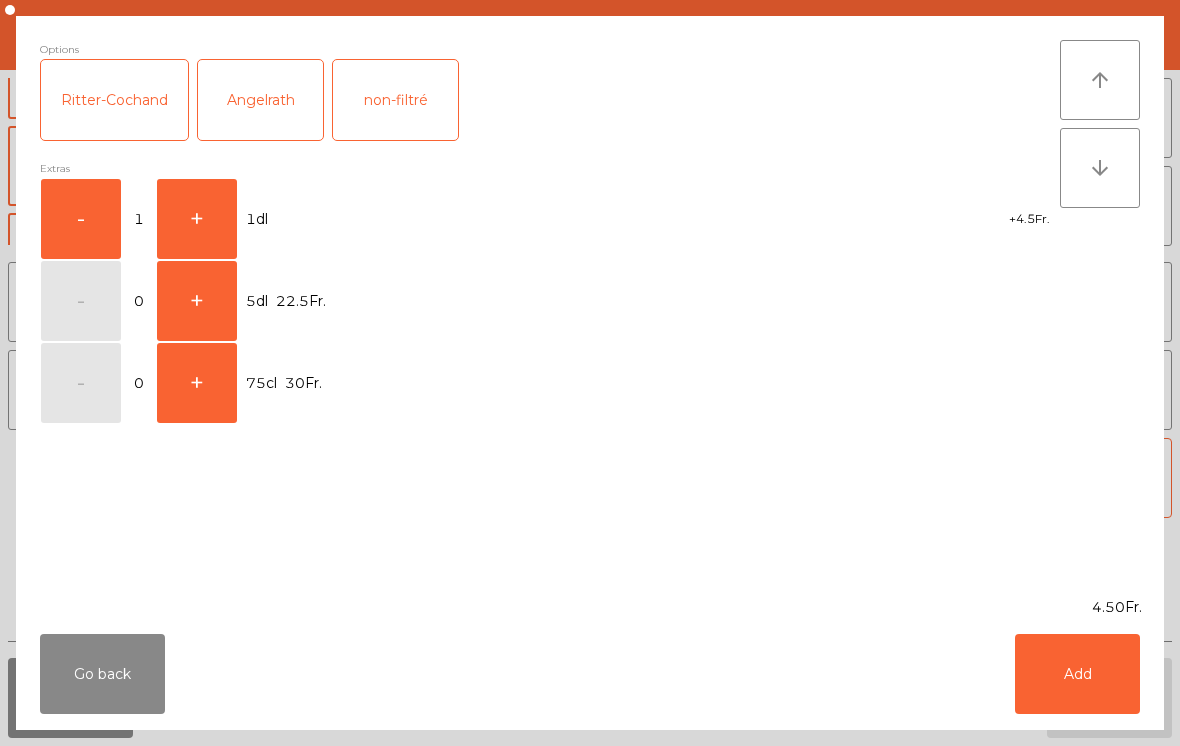 click on "Add" at bounding box center (1077, 674) 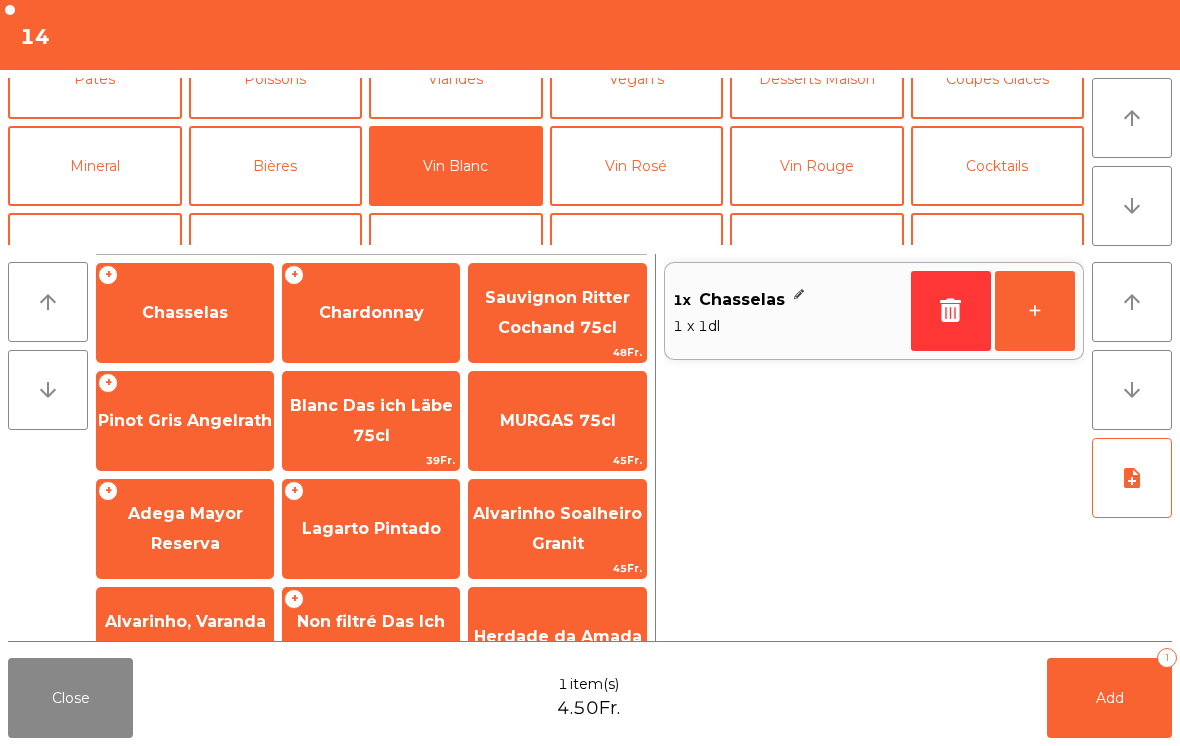 click on "+" at bounding box center (1035, 311) 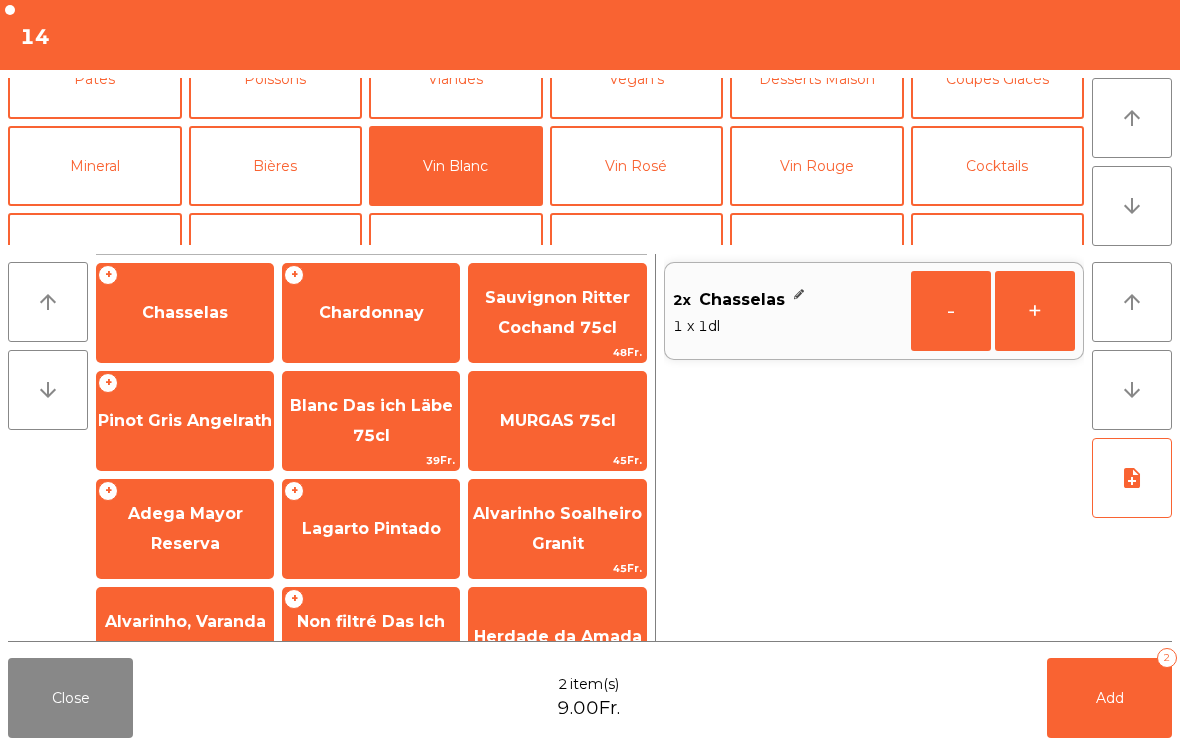 click on "Add   2" at bounding box center (1109, 698) 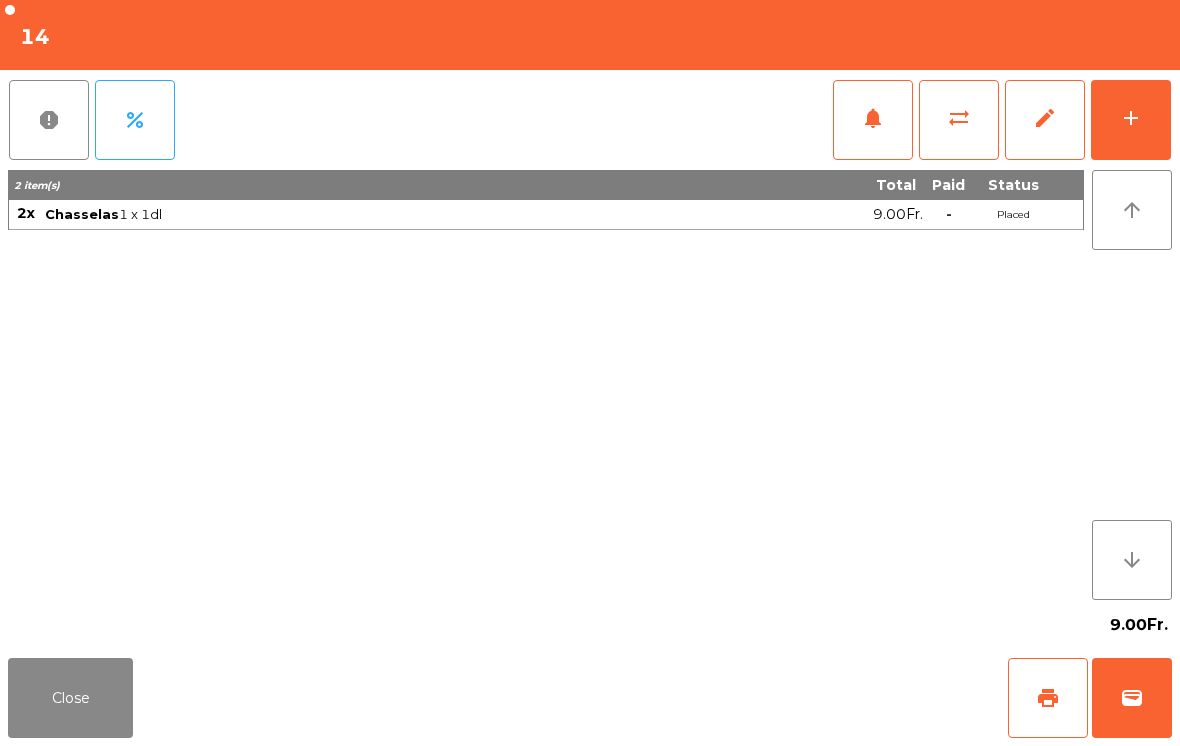 click on "Close" at bounding box center (70, 698) 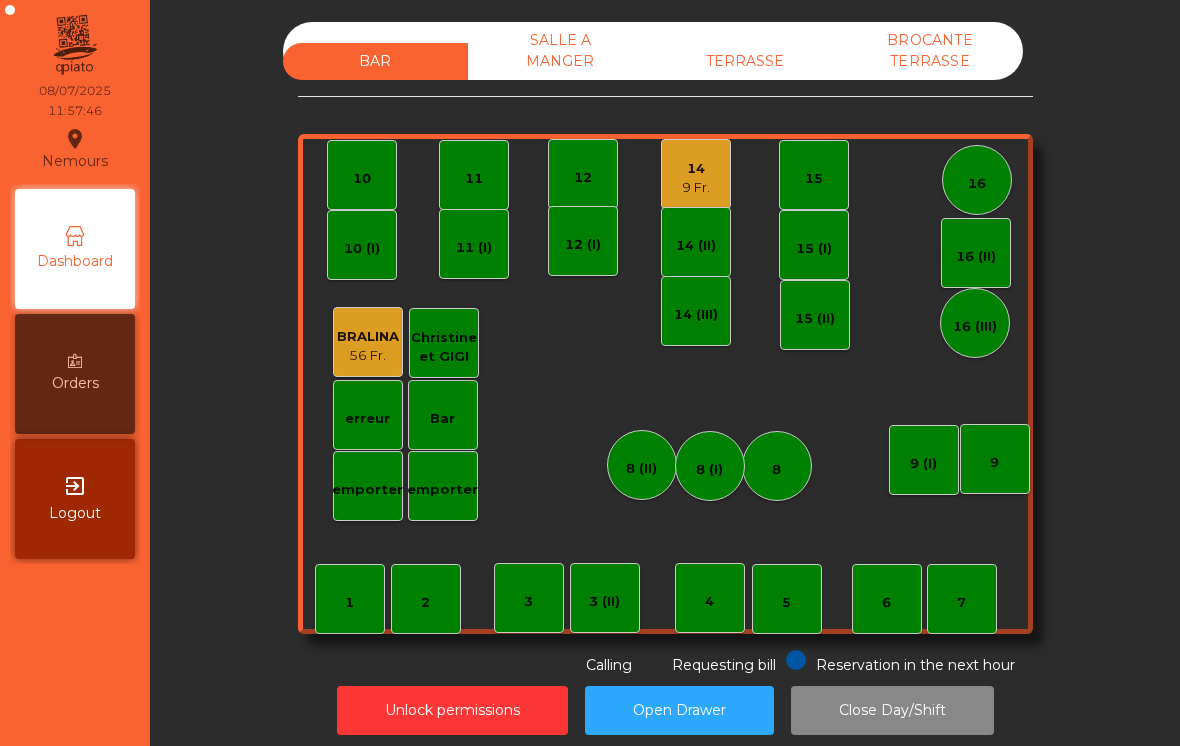 click on "8 (II)" at bounding box center [642, 465] 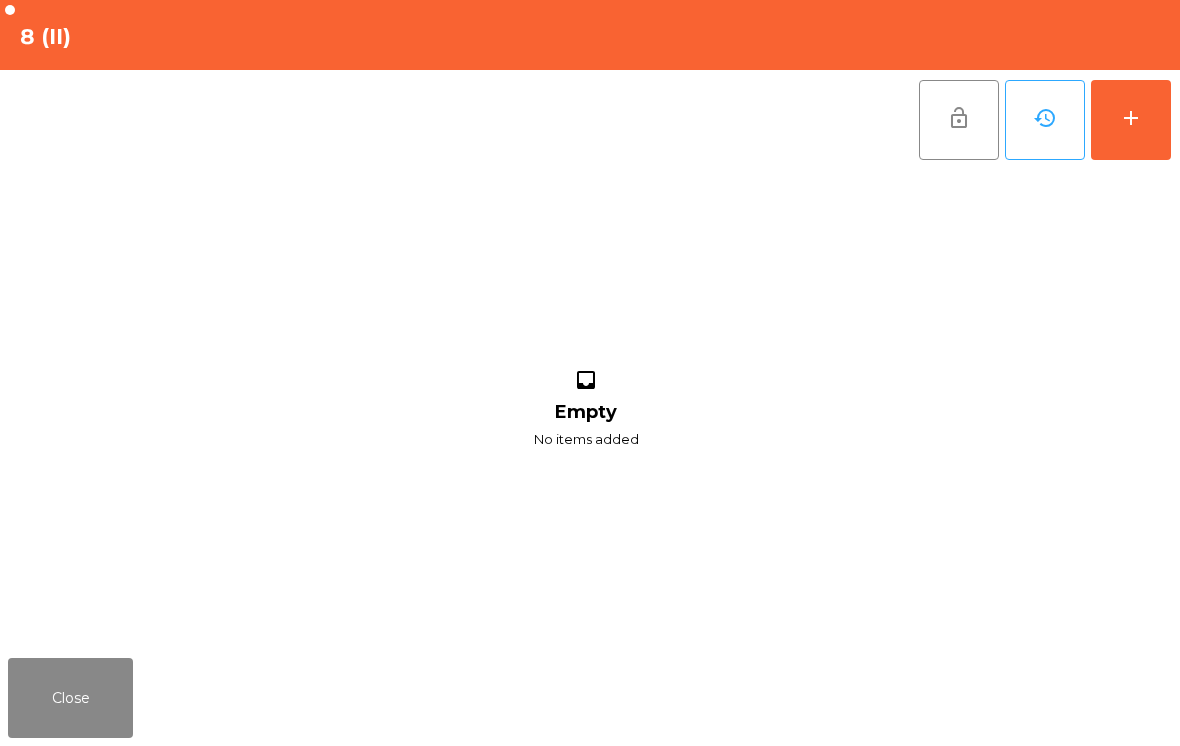 click on "add" at bounding box center [1131, 120] 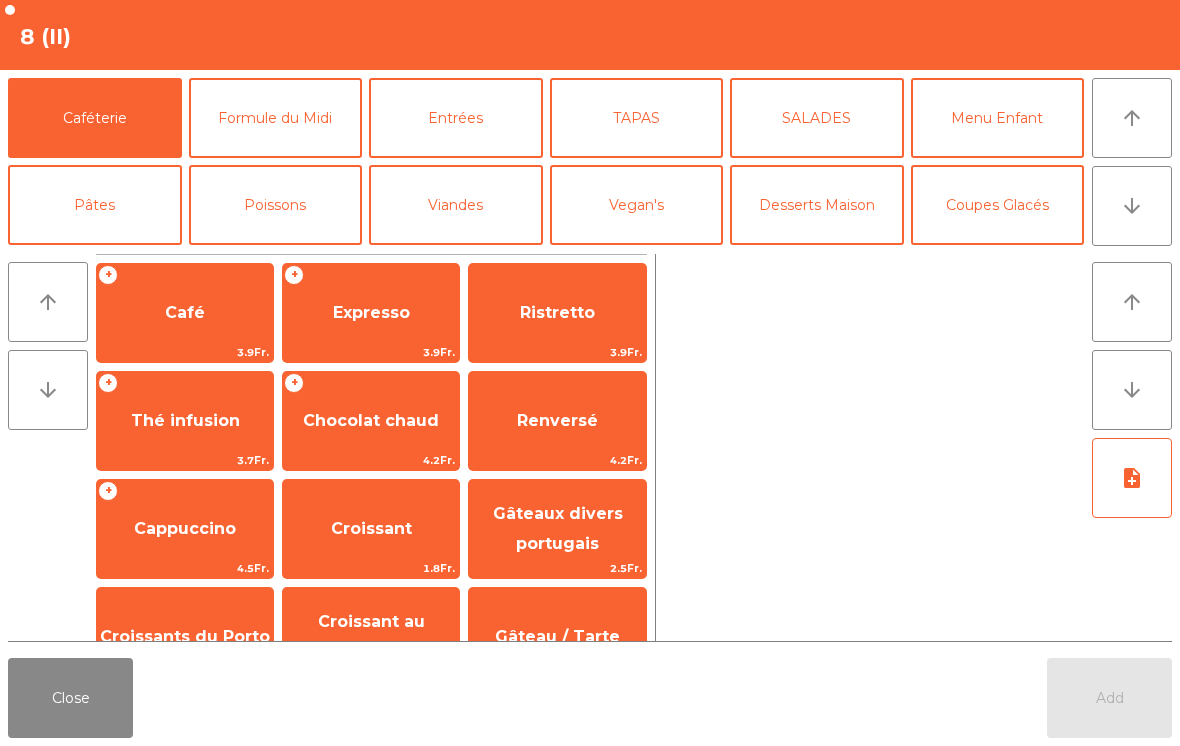 click on "arrow_downward" at bounding box center [1132, 206] 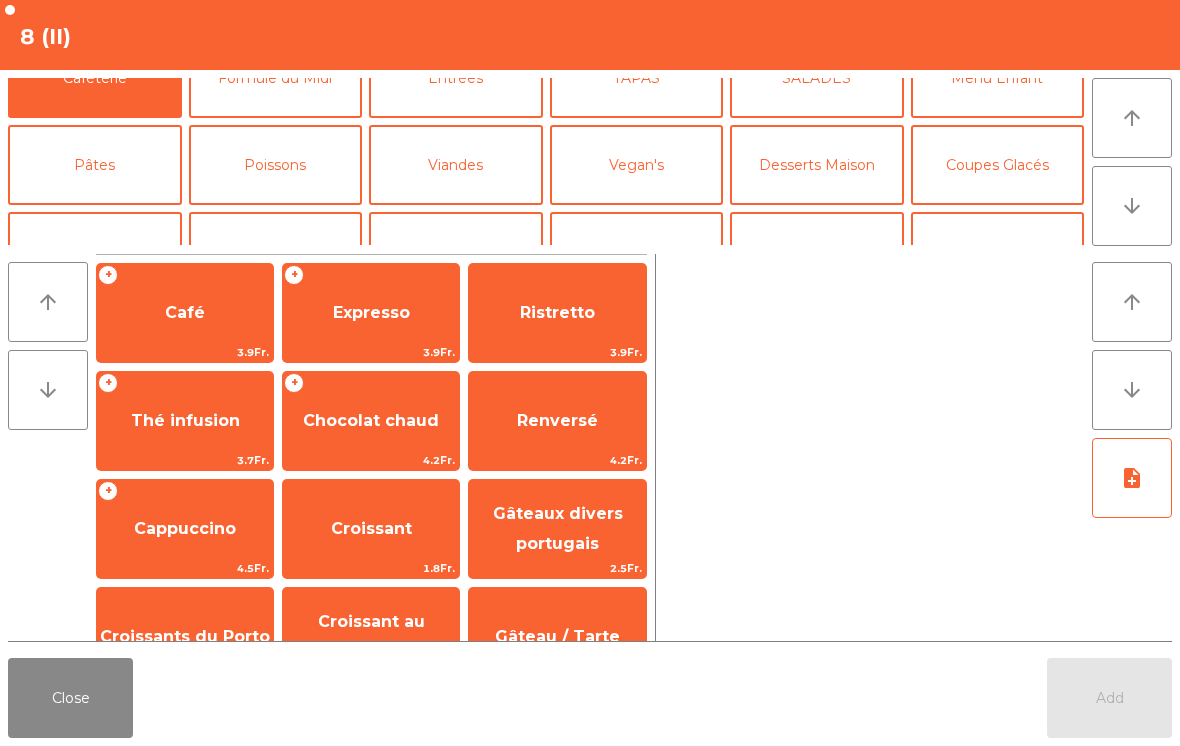 scroll, scrollTop: 174, scrollLeft: 0, axis: vertical 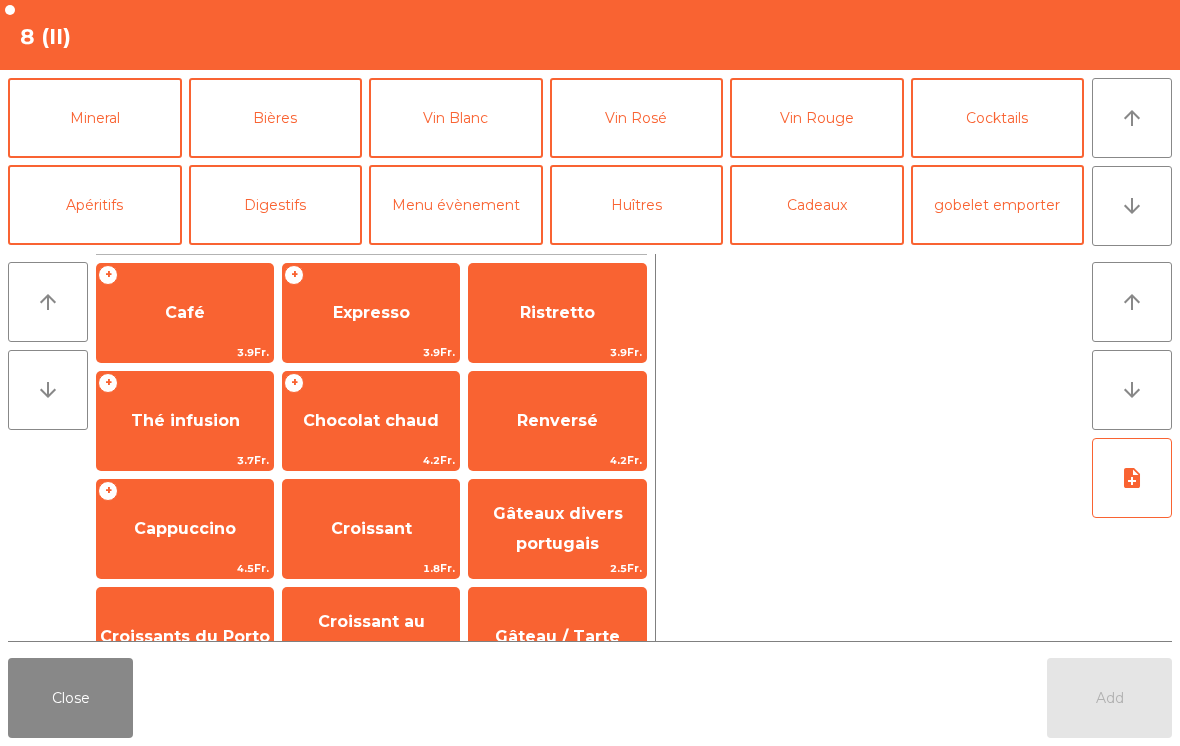 click on "Bières" at bounding box center (276, 118) 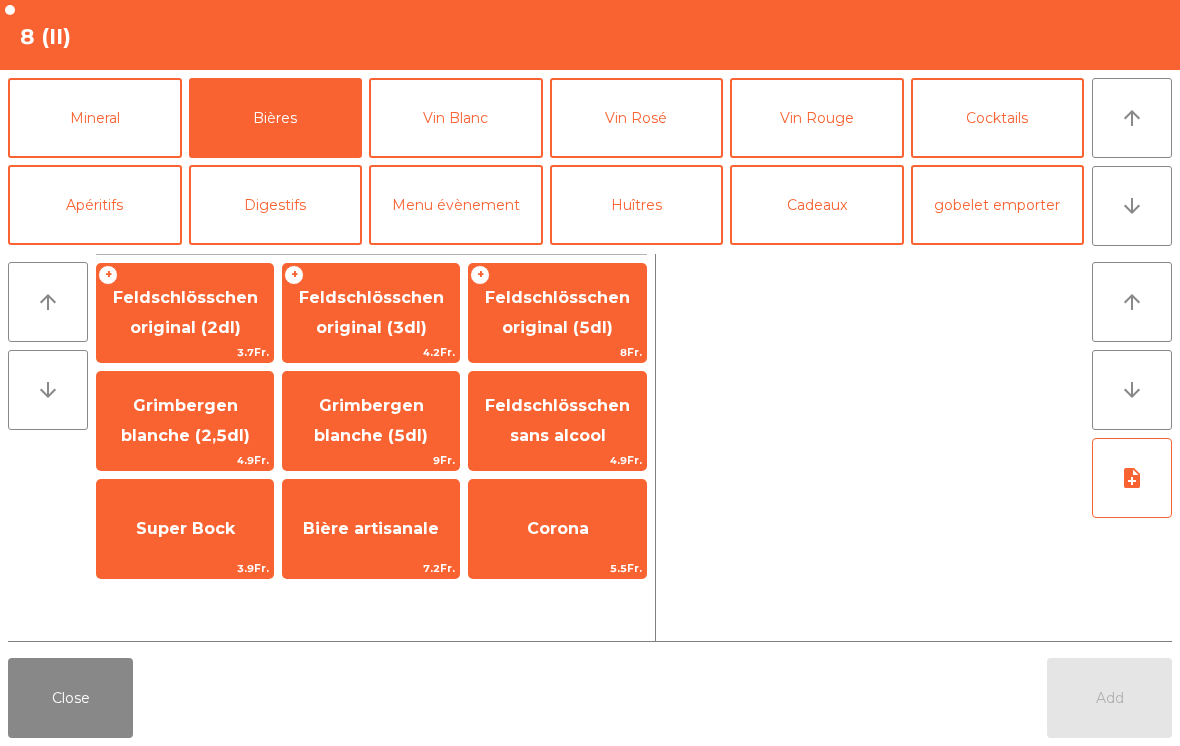 click on "Super Bock" at bounding box center (185, 421) 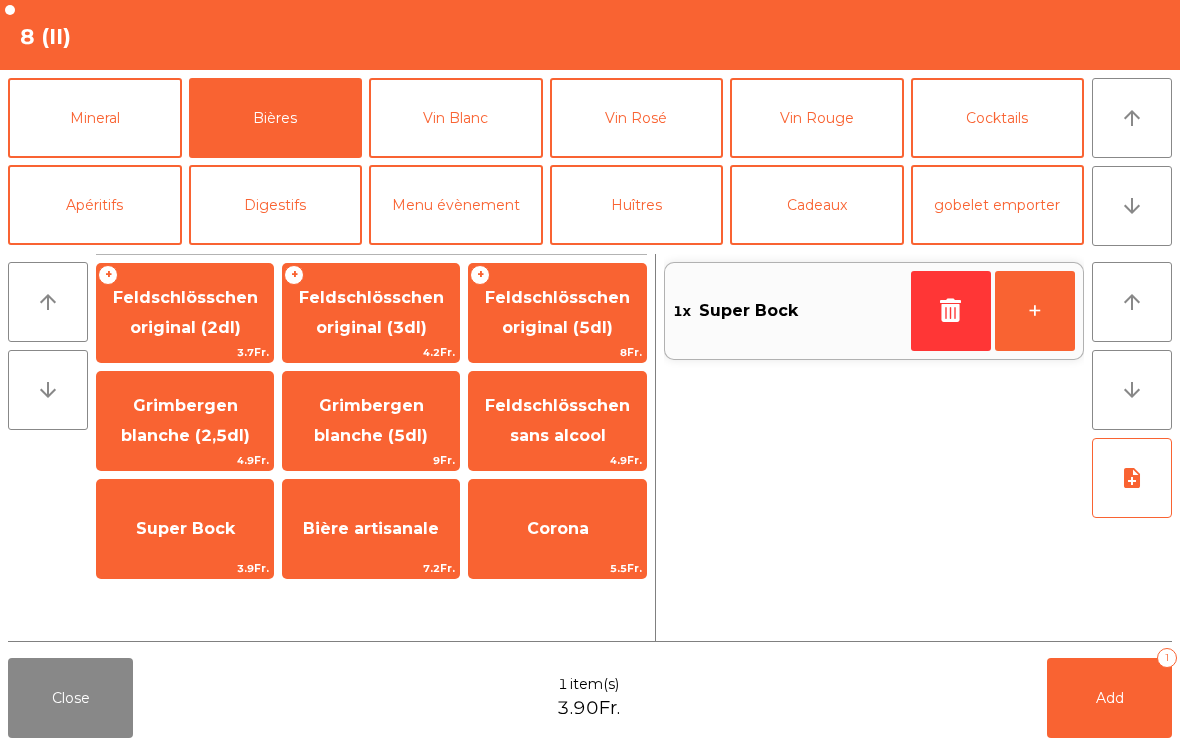 click on "Close  1 item(s)  3.90Fr.   Add   1" at bounding box center (590, 698) 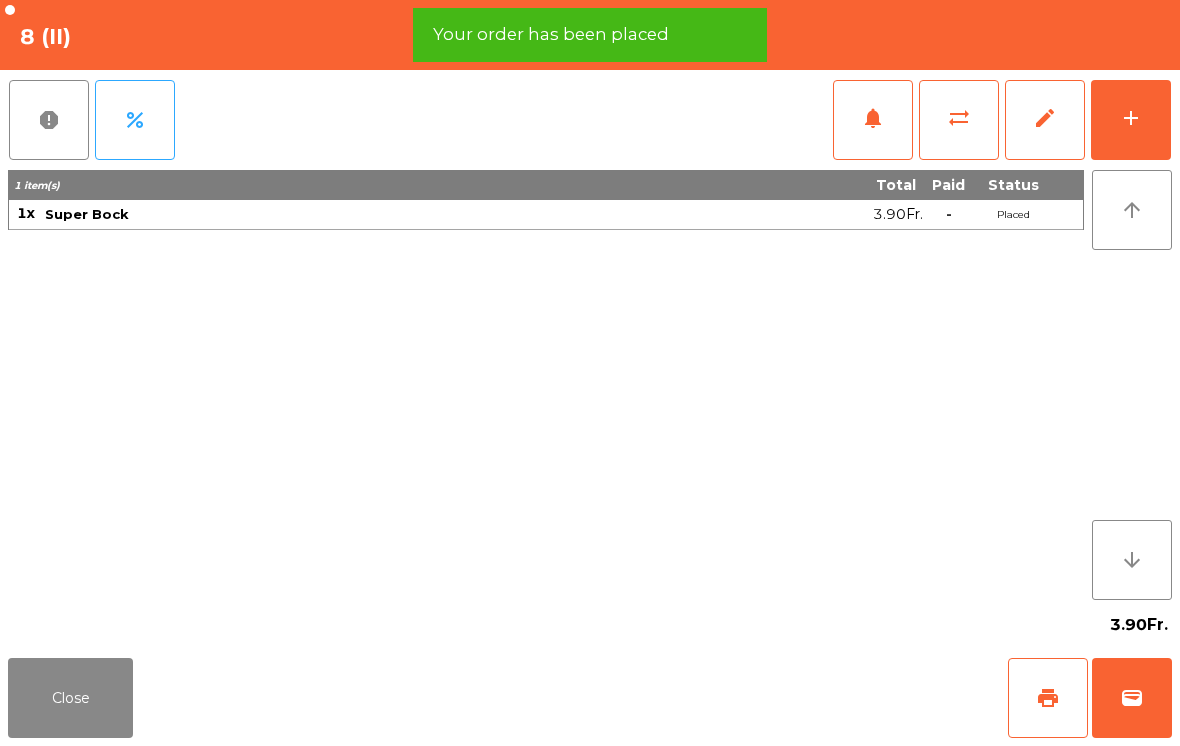 click on "wallet" at bounding box center [1132, 698] 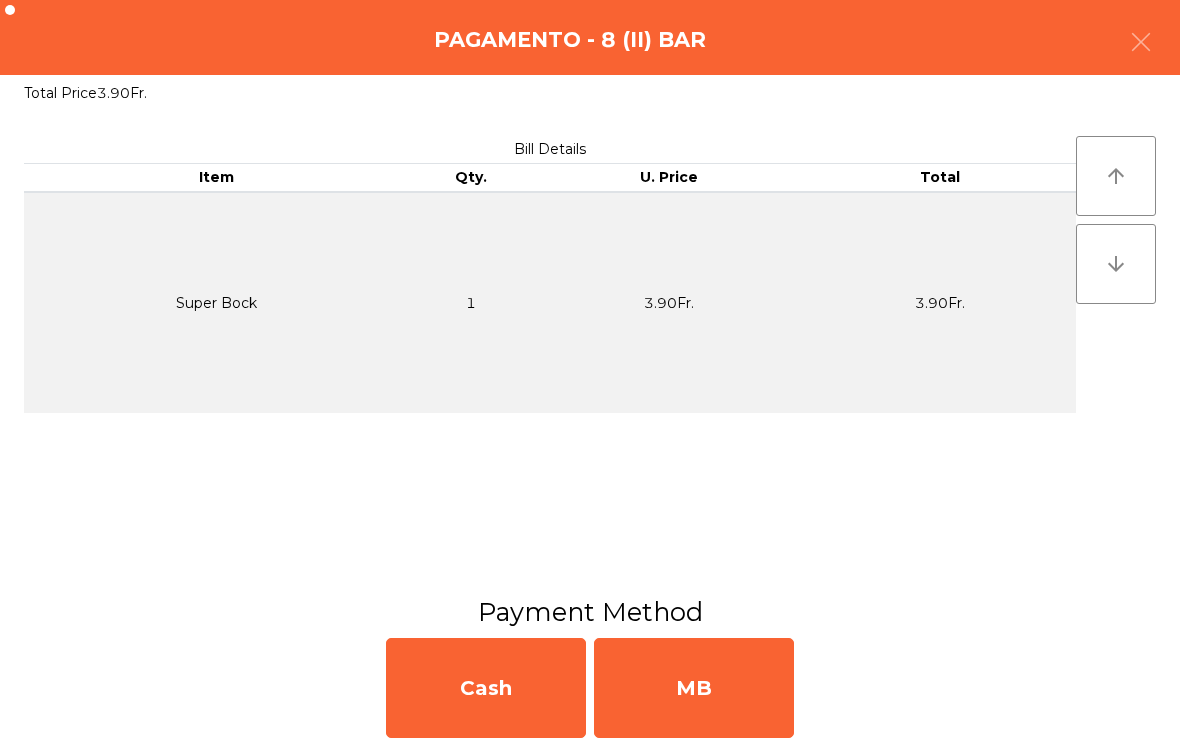 click on "MB" at bounding box center [694, 688] 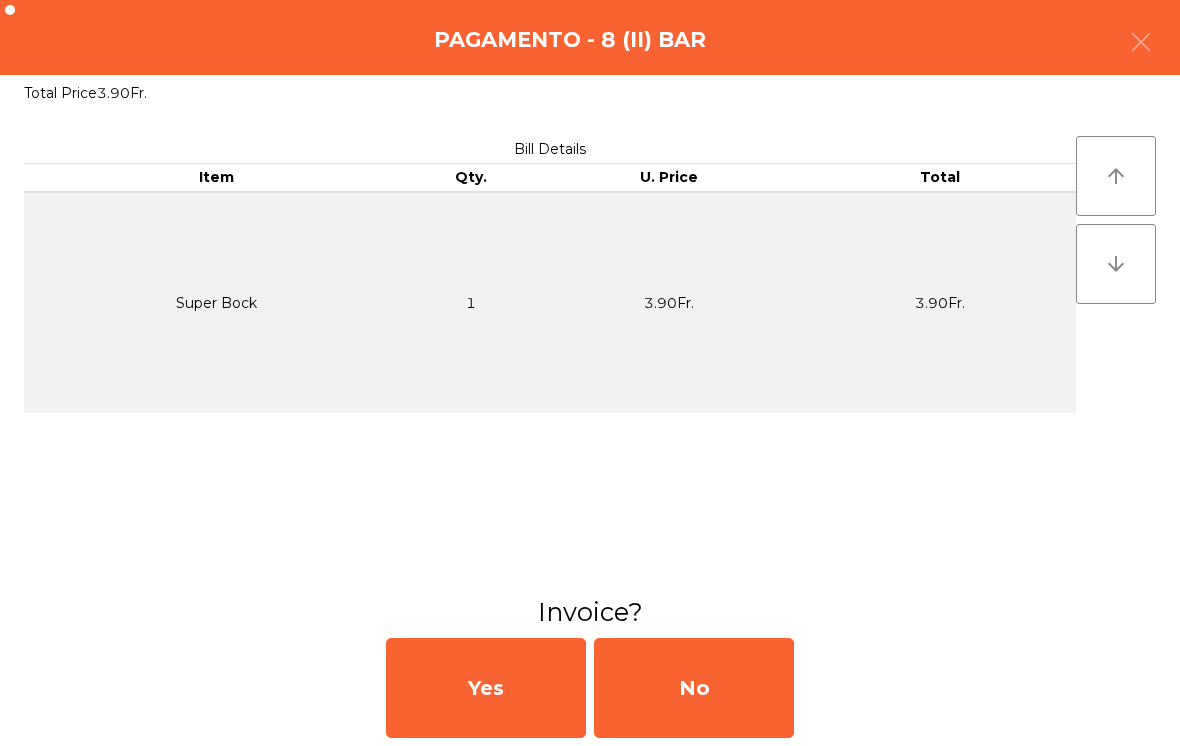 click on "No" at bounding box center (694, 688) 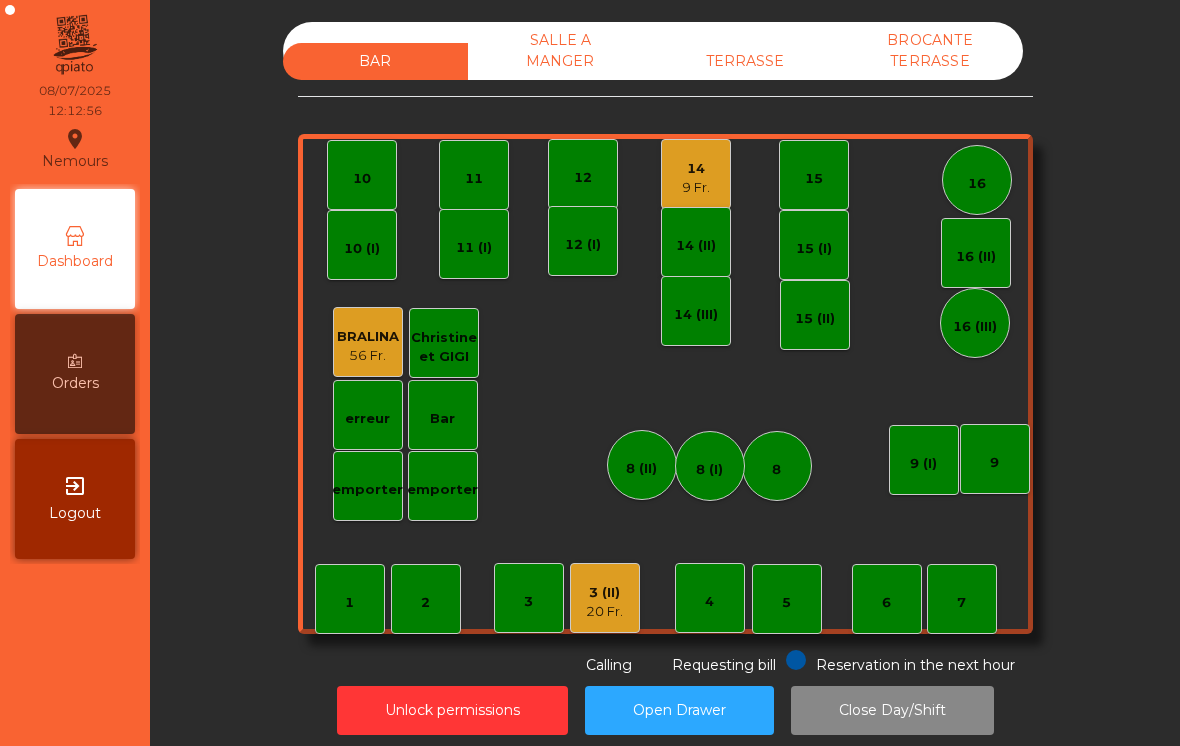 click on "20 Fr." at bounding box center (696, 188) 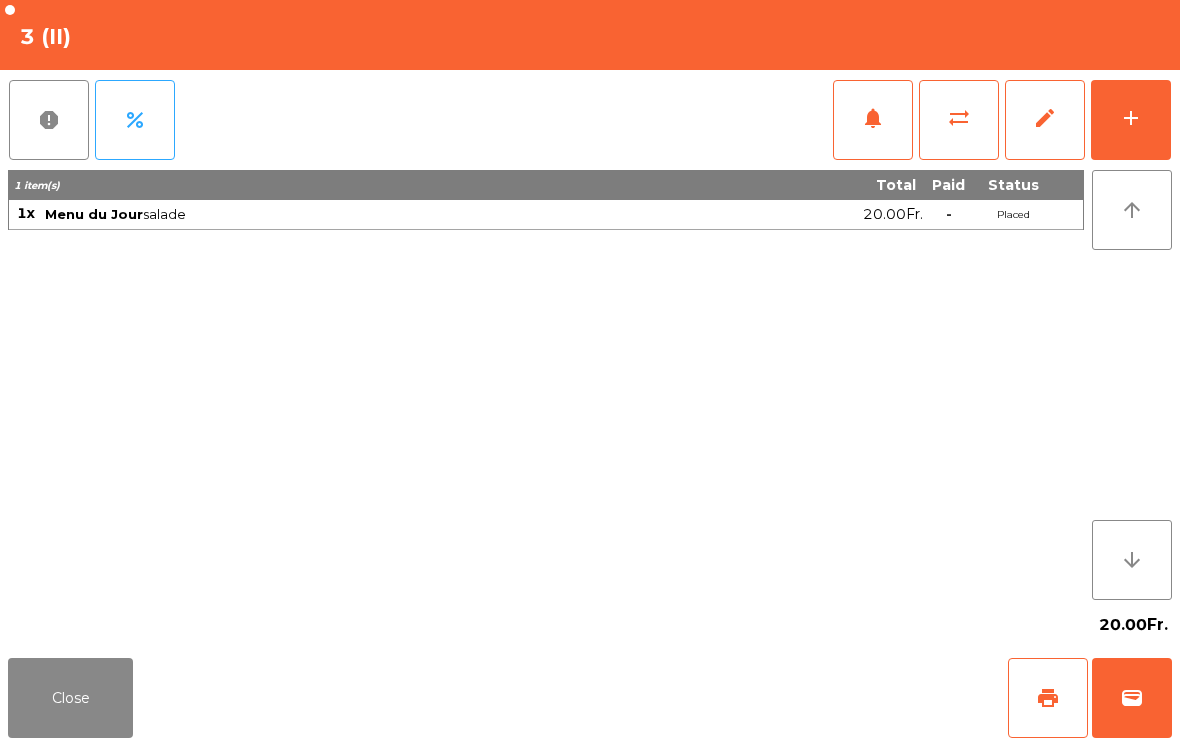 click on "add" at bounding box center [1131, 120] 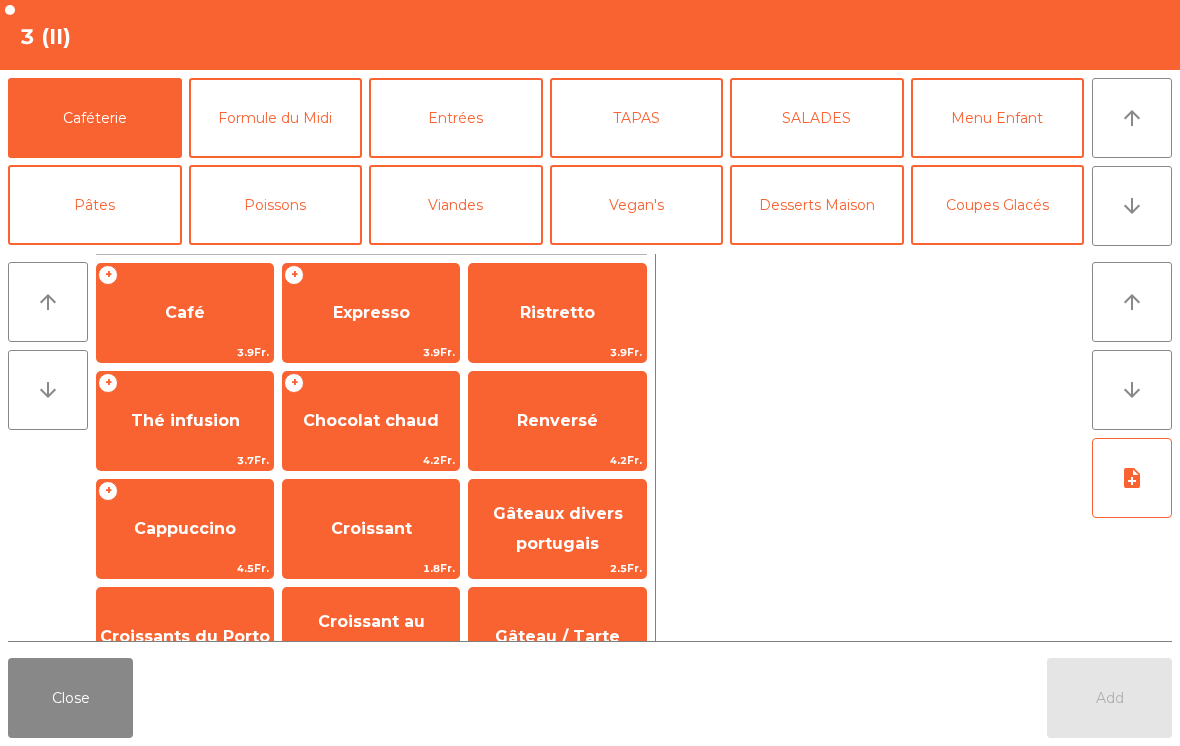 click on "arrow_downward" at bounding box center [1132, 206] 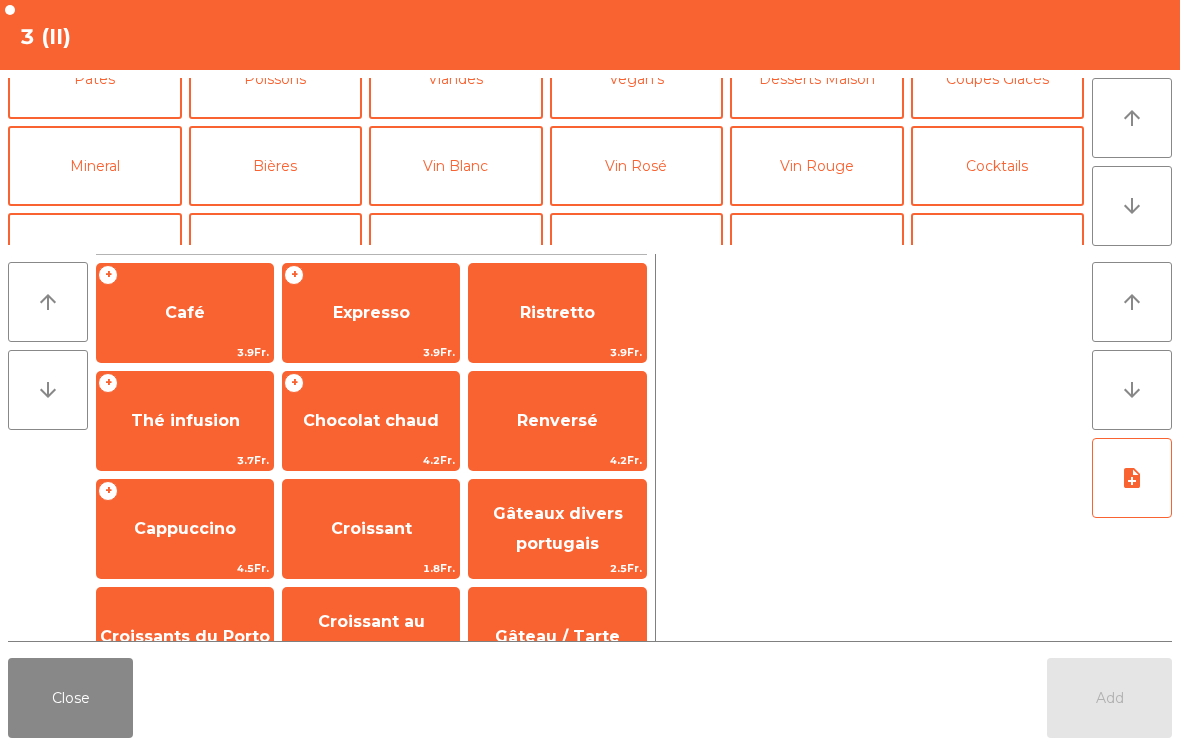 click on "Mineral" at bounding box center (95, 166) 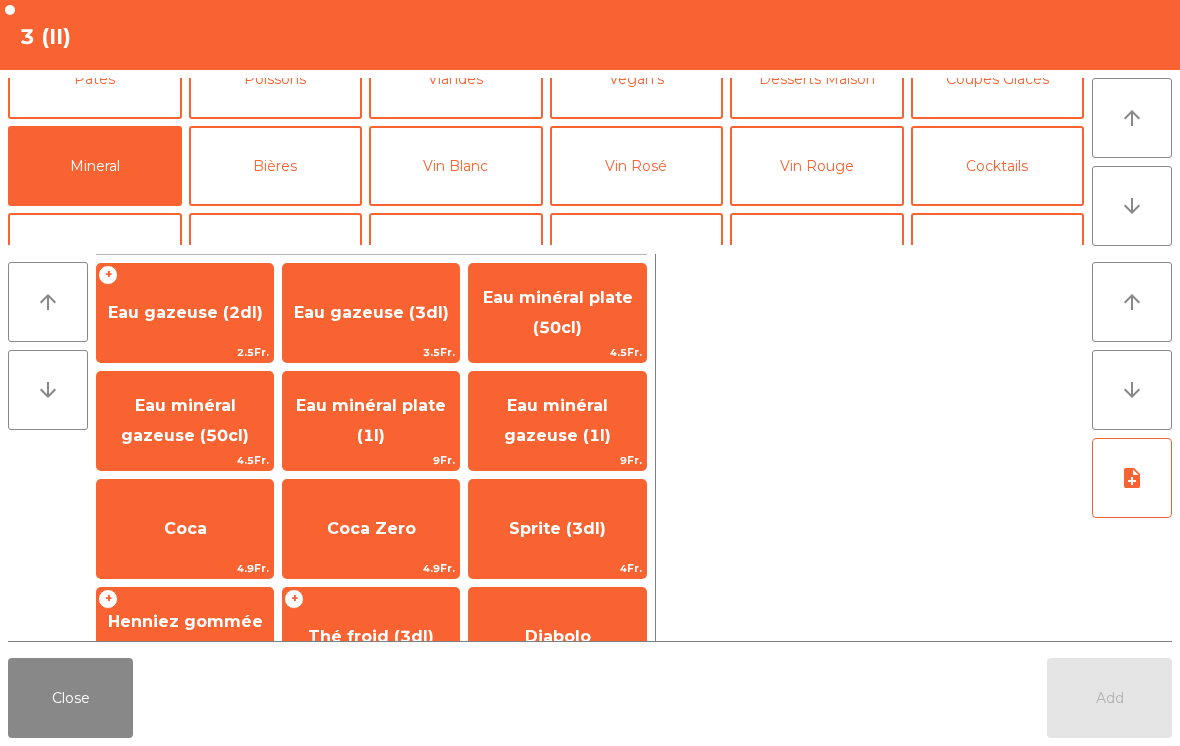 scroll, scrollTop: 174, scrollLeft: 0, axis: vertical 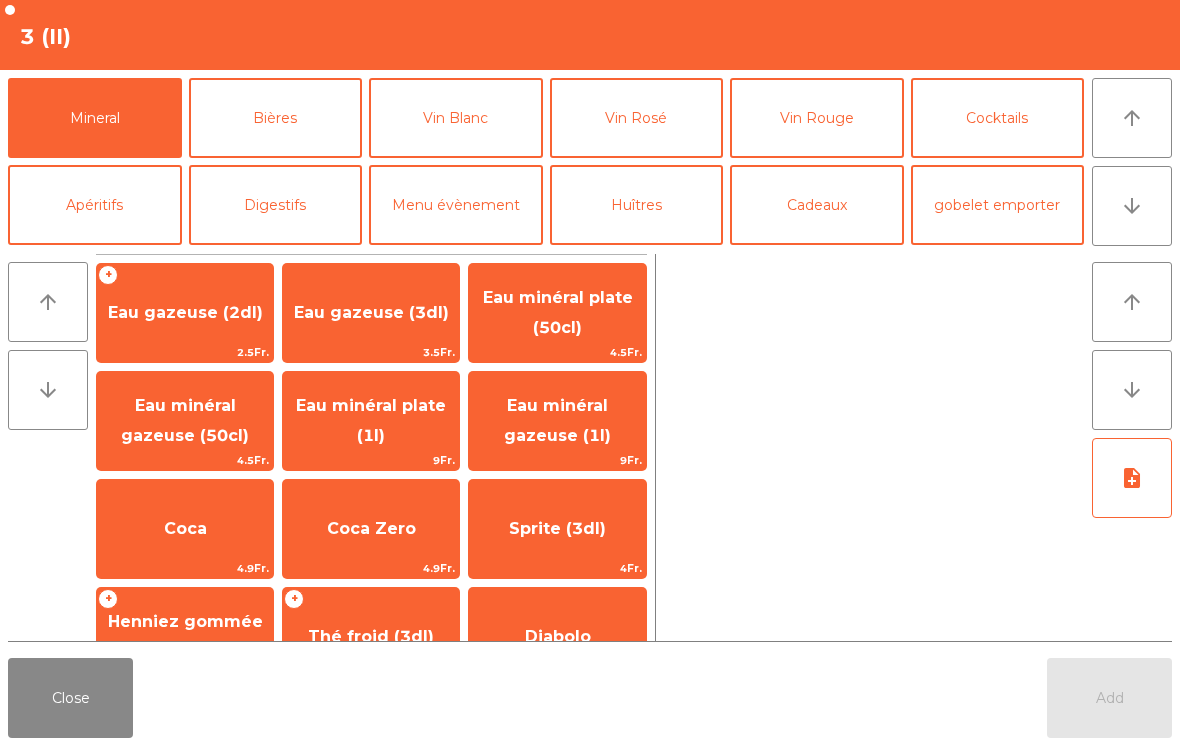 click on "Eau minéral plate (50cl)" at bounding box center (371, 313) 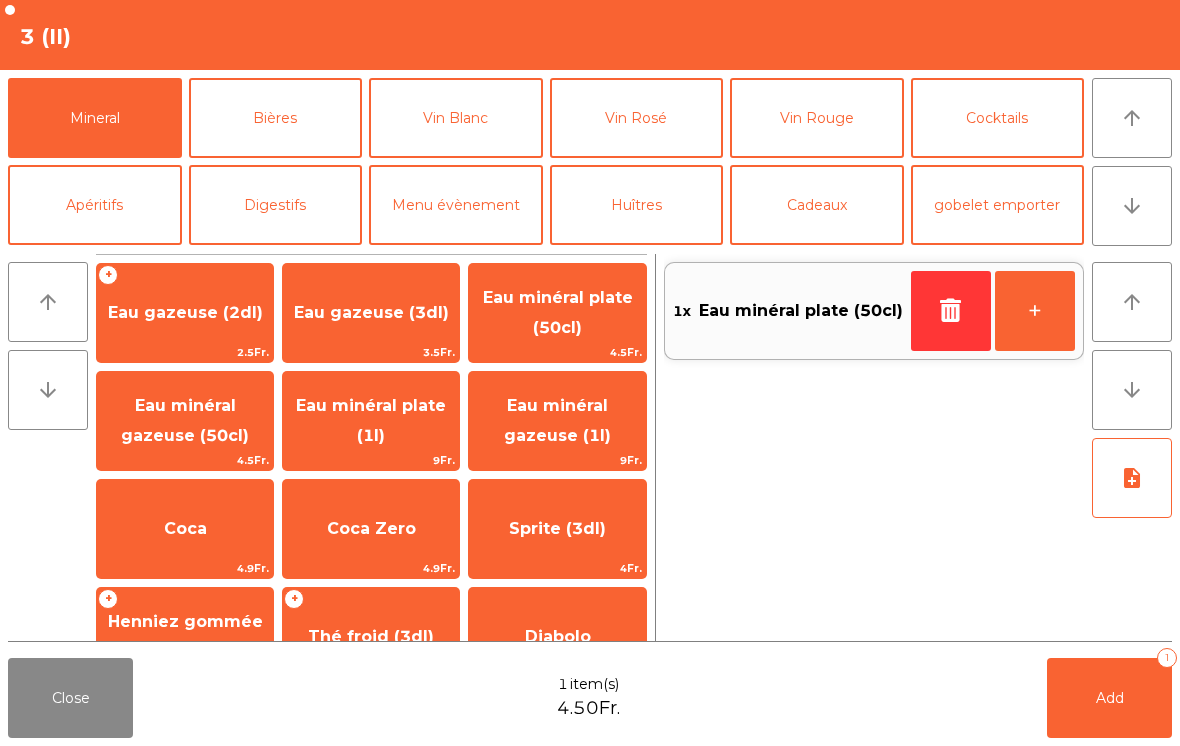 click at bounding box center [951, 311] 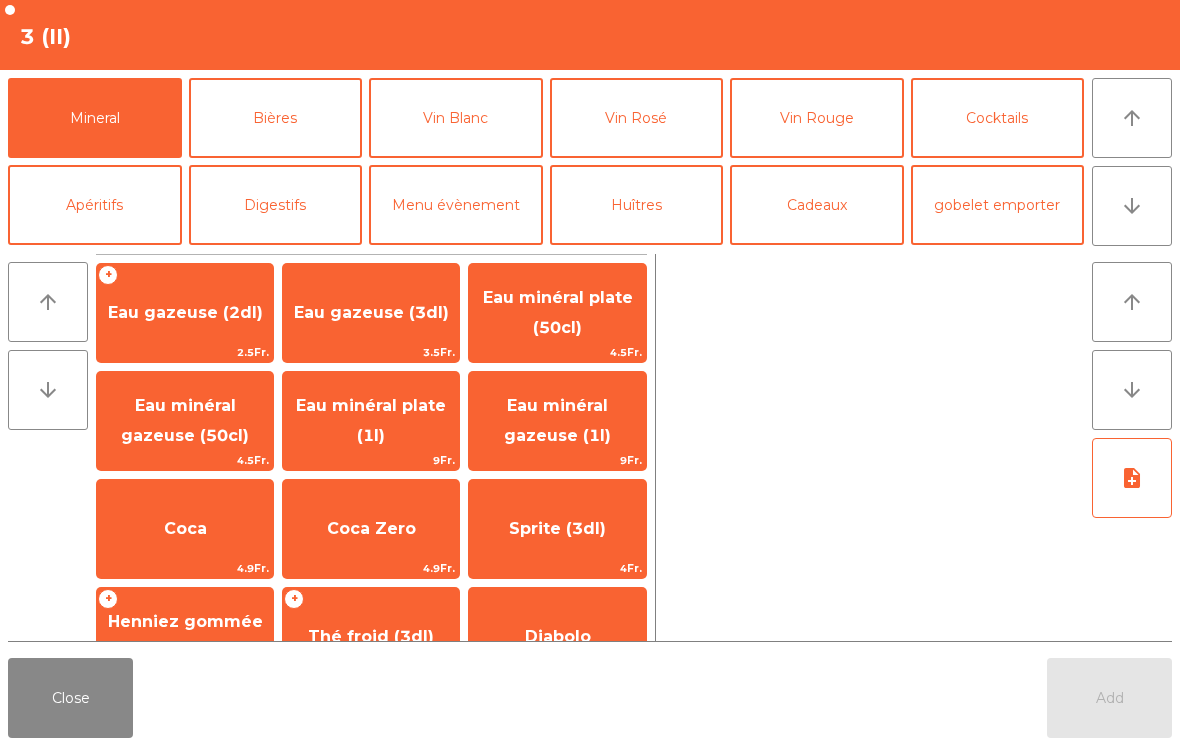 click on "Eau minéral gazeuse (50cl)" at bounding box center [185, 312] 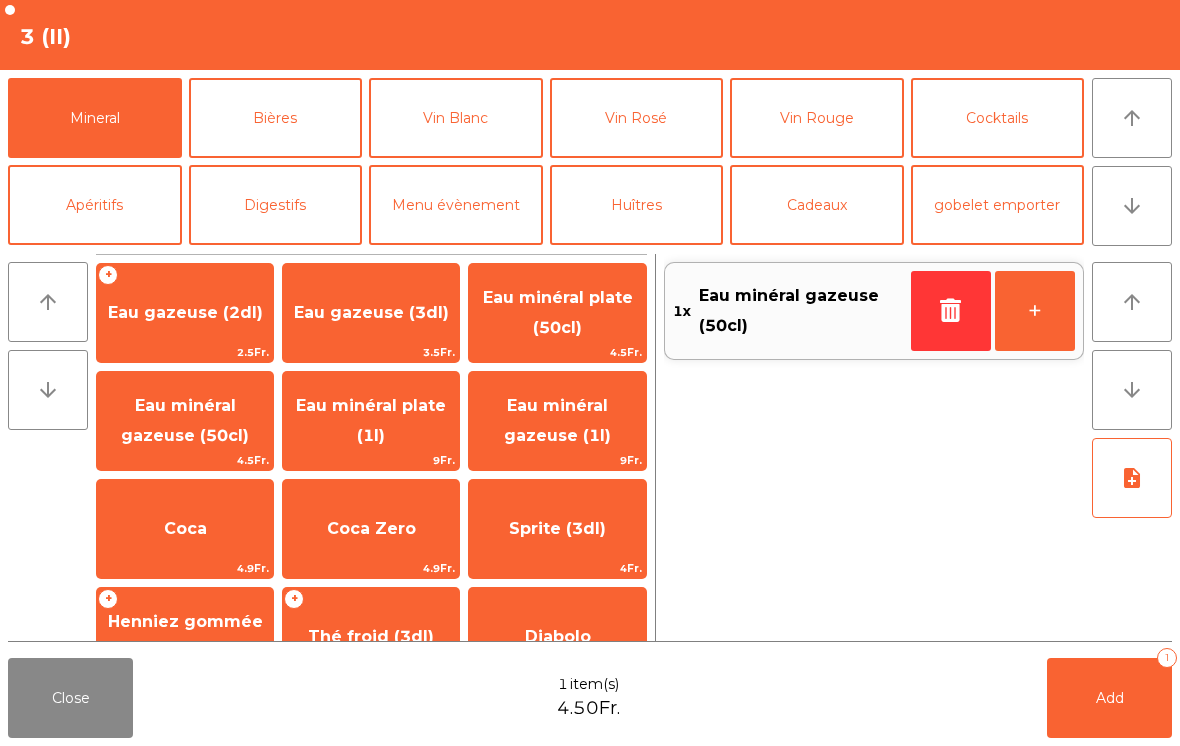 click on "Add   1" at bounding box center [1109, 698] 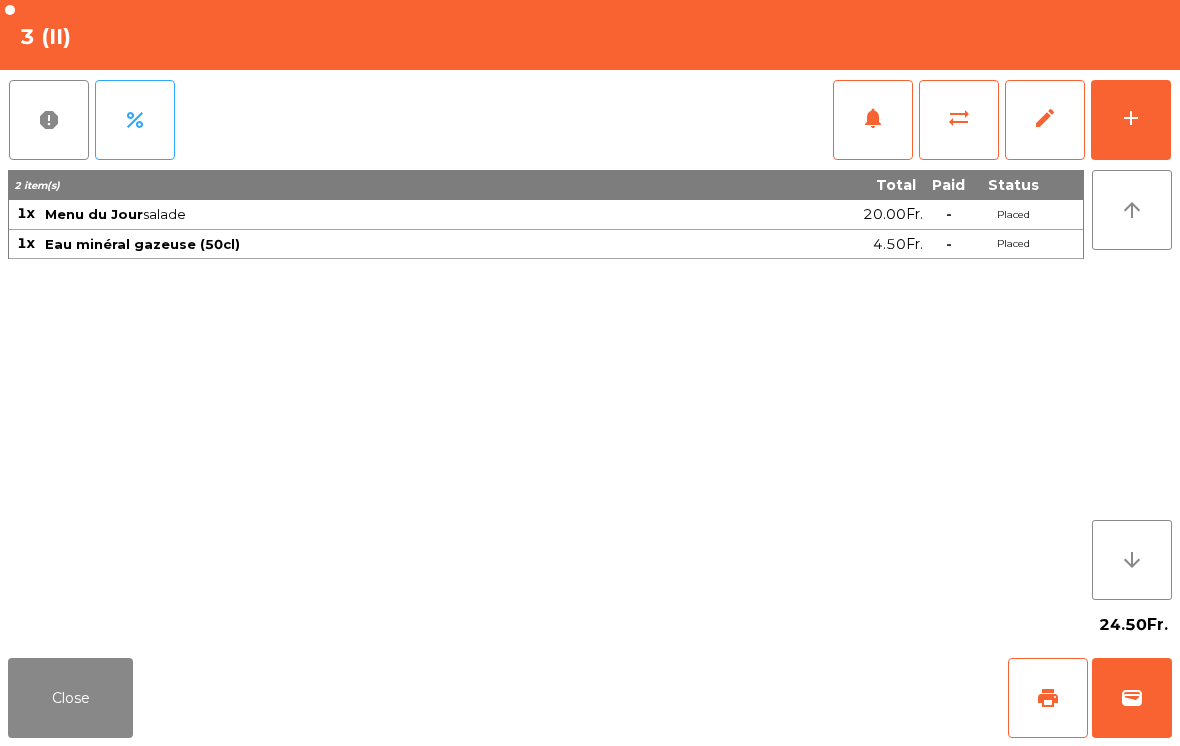 click on "notifications" at bounding box center [873, 120] 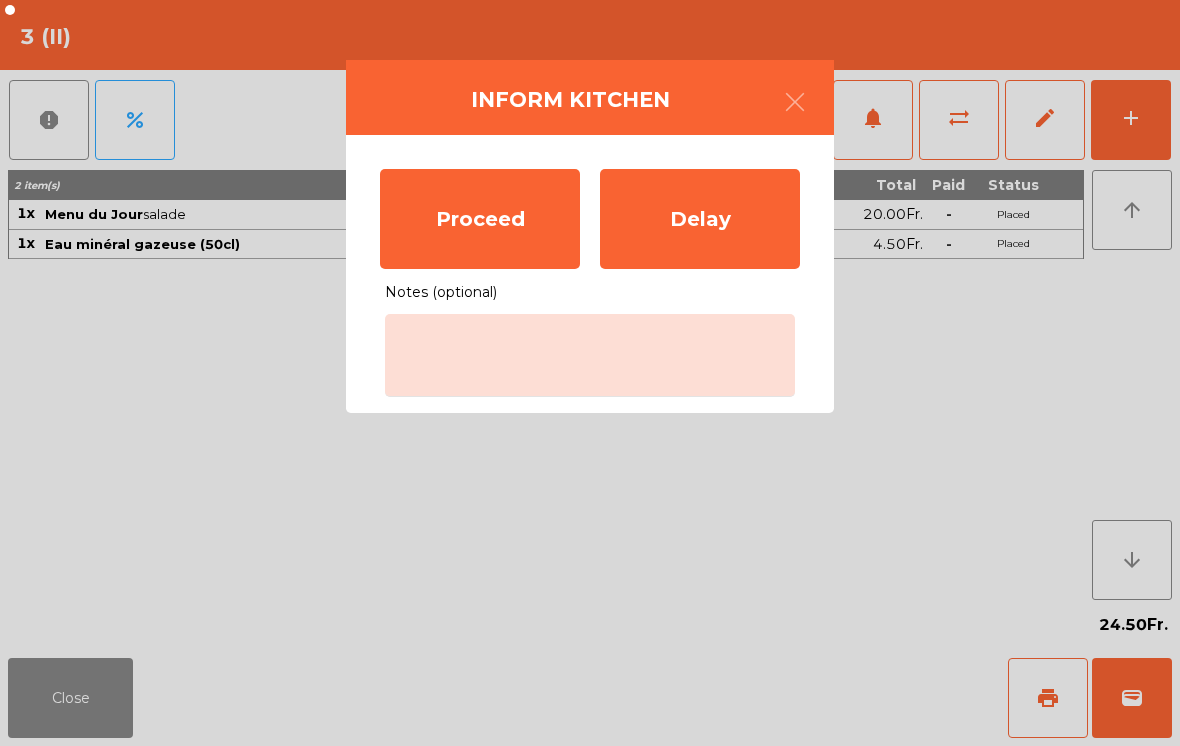 click on "Proceed" at bounding box center [480, 219] 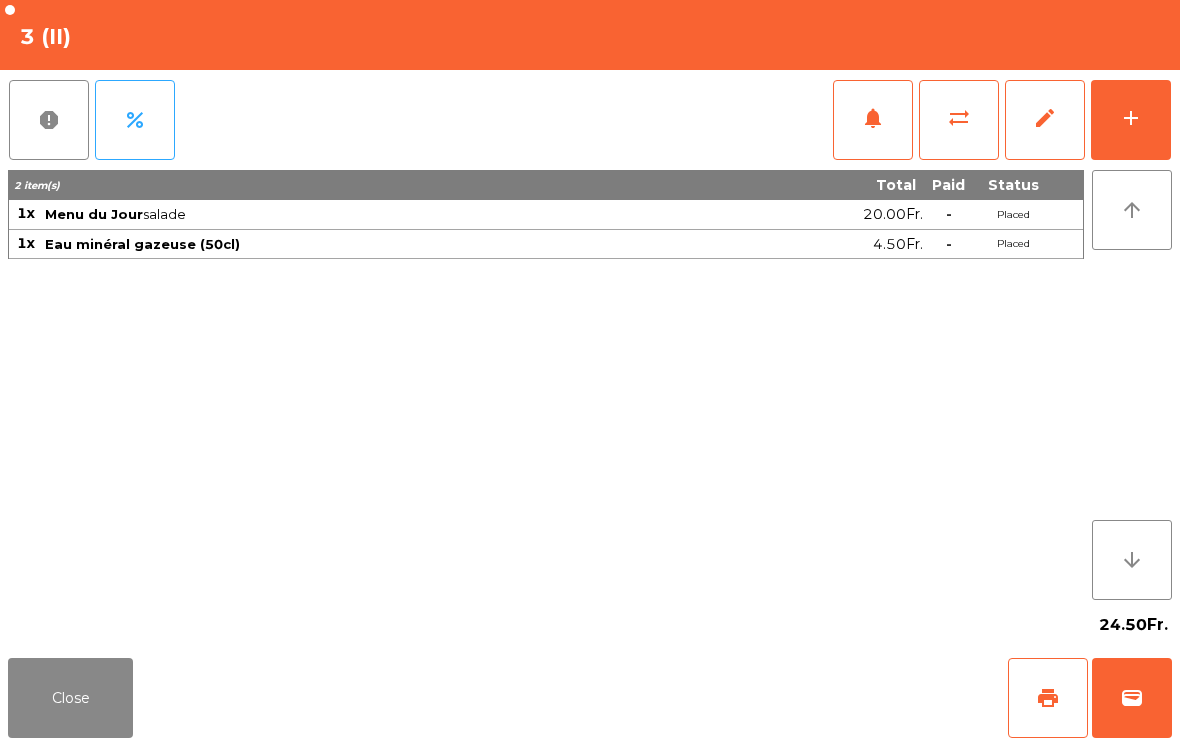 click on "Close" at bounding box center (70, 698) 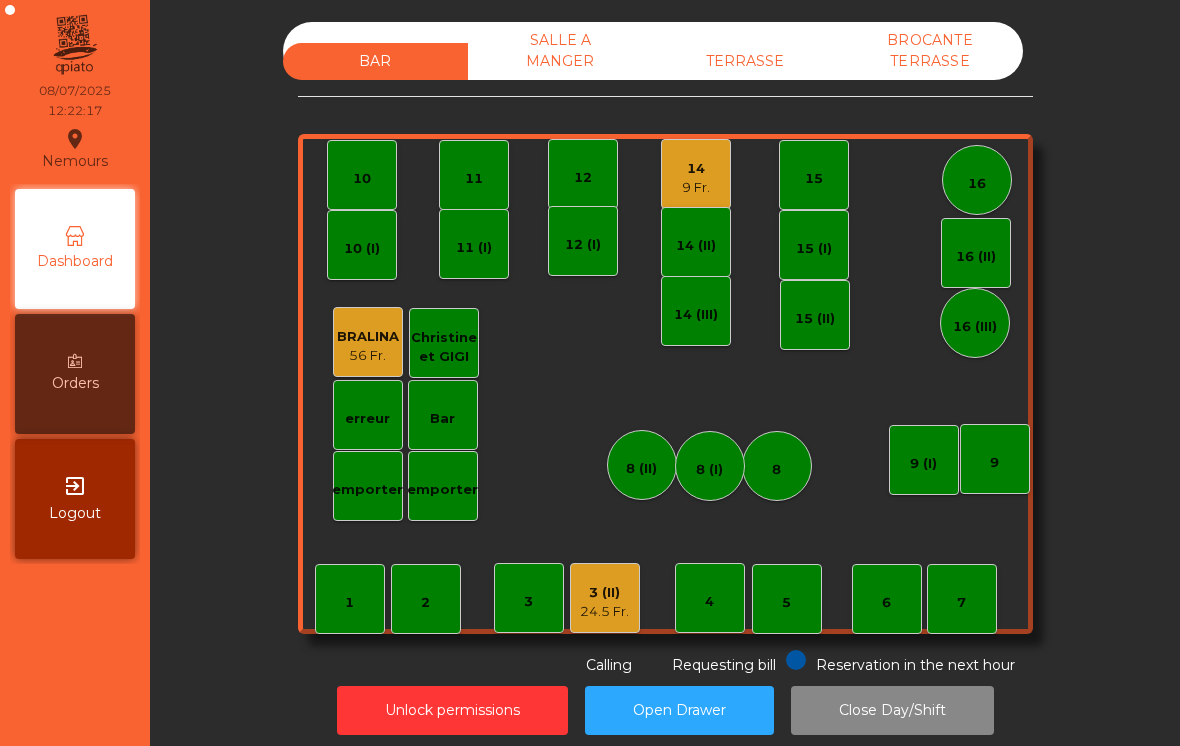 click on "1   2    3   4    5    6    7    8   9   10    11    12    14   9 Fr.   15    16   Bar   3 (II)   24.5 Fr.   14 (II)   15 (I)   erreur    emporter   16 (II)   8 (II)   BRALINA   56 Fr.    14 (III)   15 (II)   16 (III)   9 (I)   10 (I)   11 (I)   12 (I)   8 (I)   Christine et GIGI   emporter" at bounding box center (665, 384) 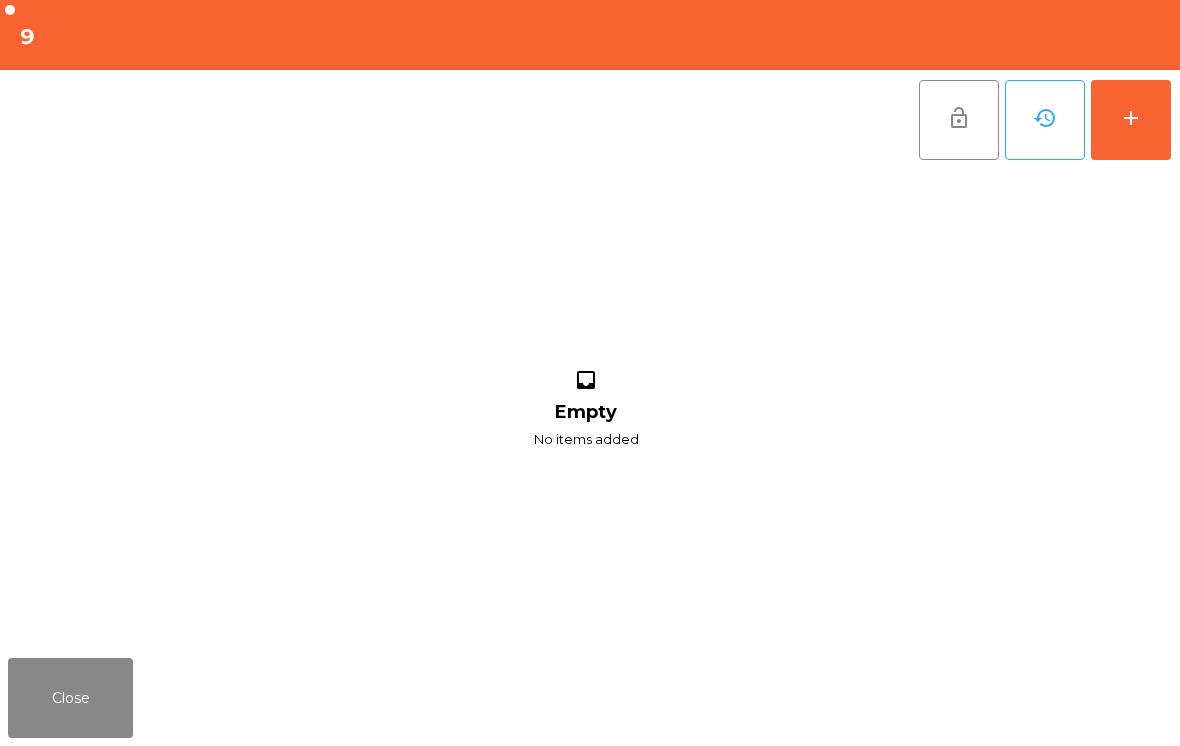 click on "add" at bounding box center [1131, 120] 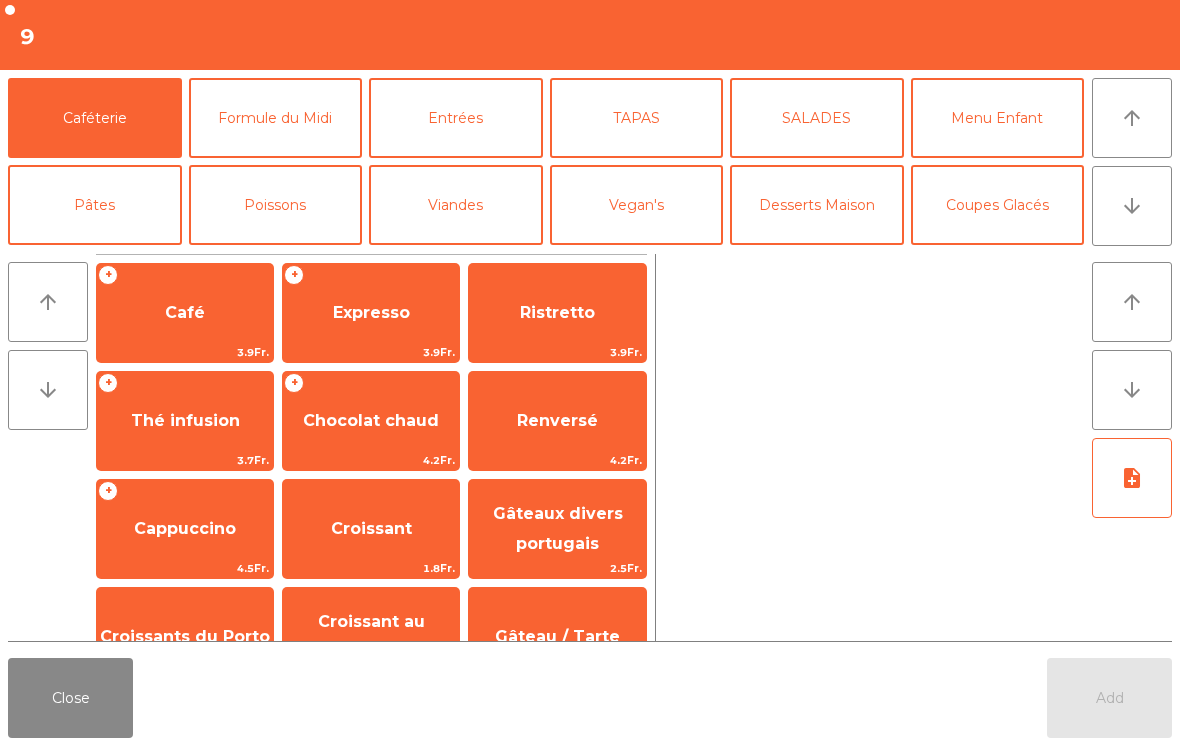 click on "arrow_downward" at bounding box center (1132, 206) 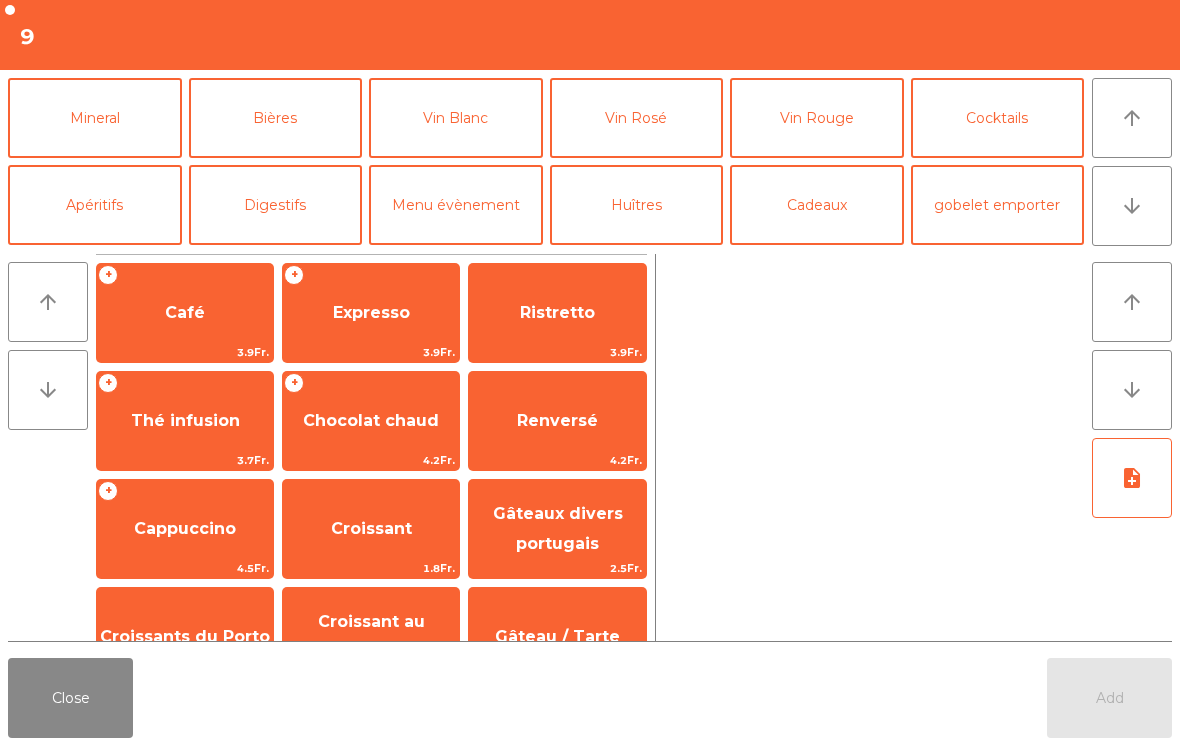click on "Bières" at bounding box center (276, 118) 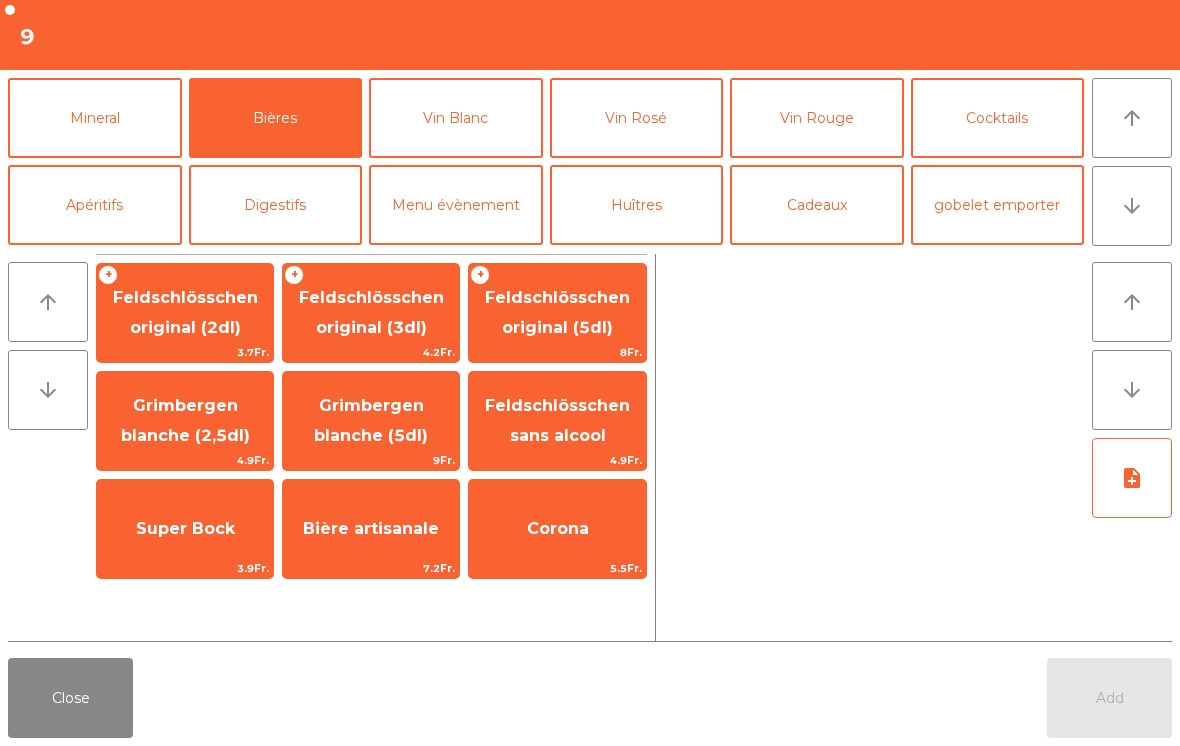 click on "Feldschlösschen original (3dl)" at bounding box center (185, 312) 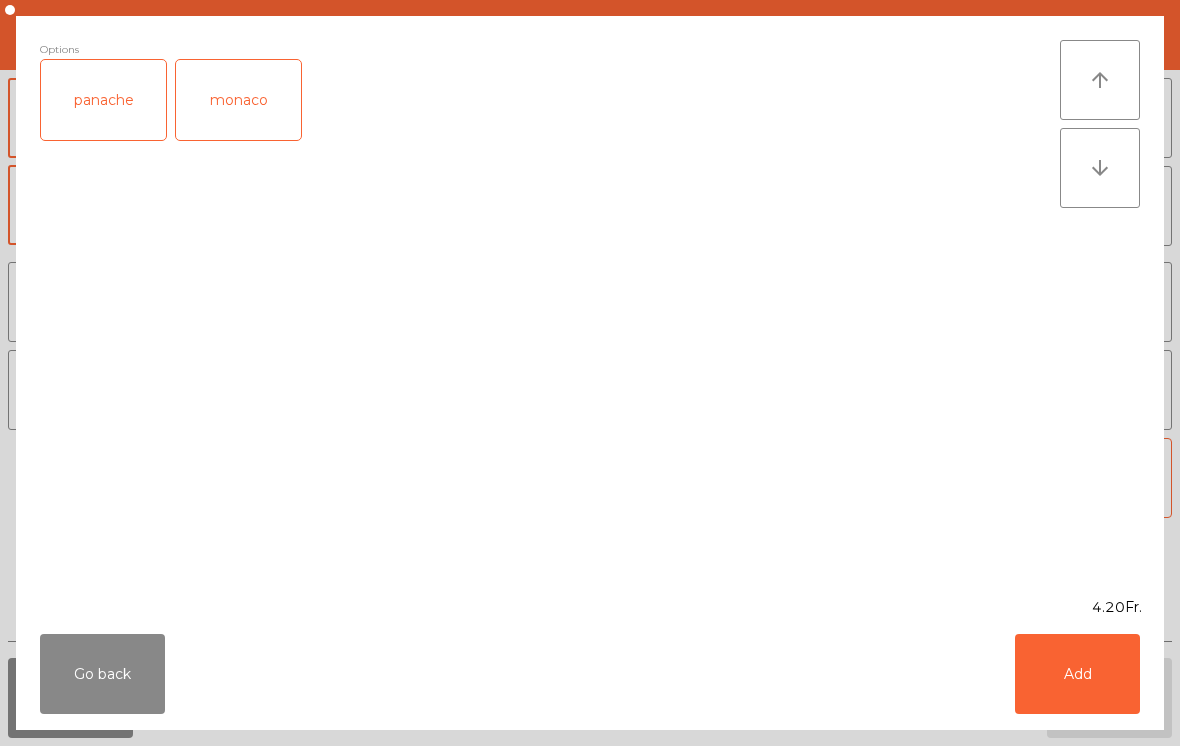 click on "panache" at bounding box center [103, 100] 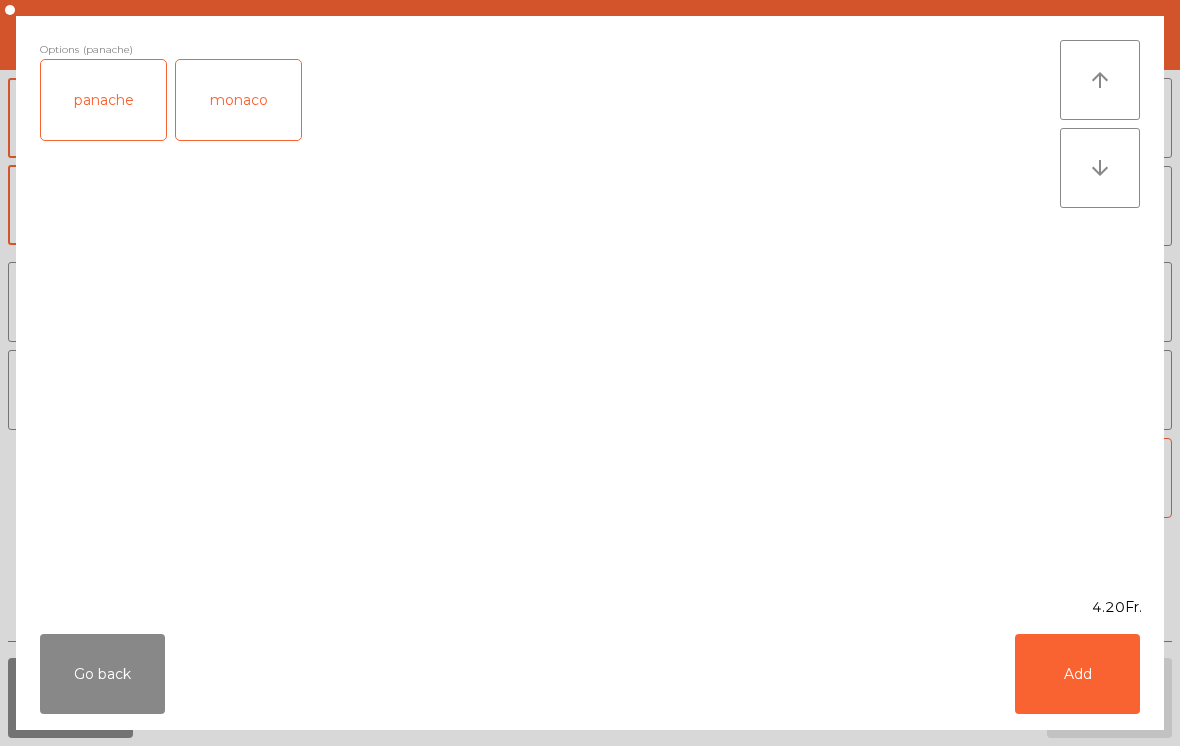 click on "Add" at bounding box center (1077, 674) 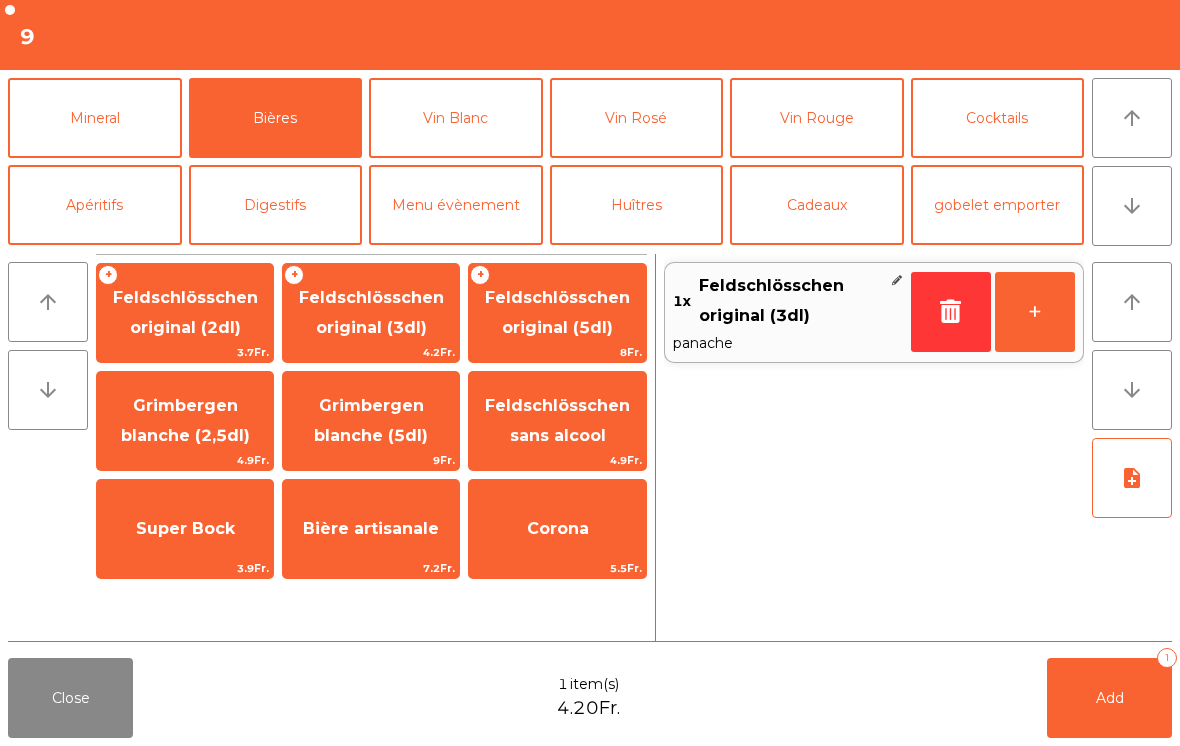 click on "+" at bounding box center (1035, 312) 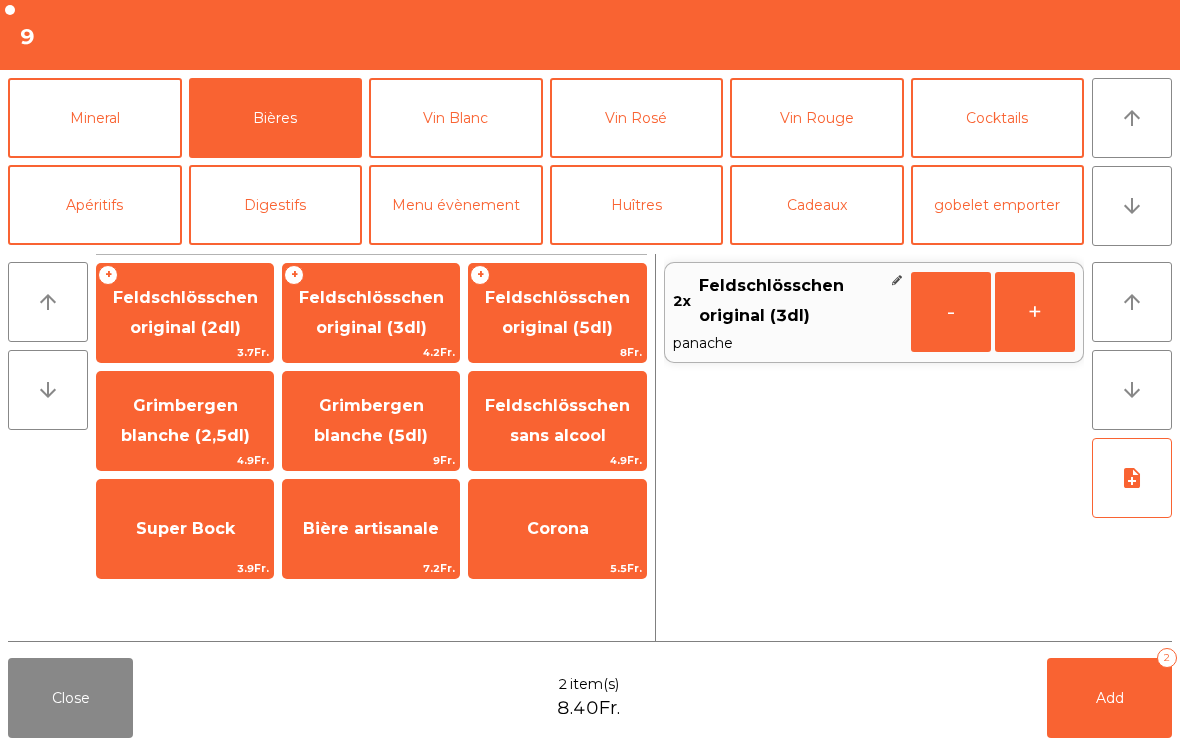 click on "Add   2" at bounding box center [1109, 698] 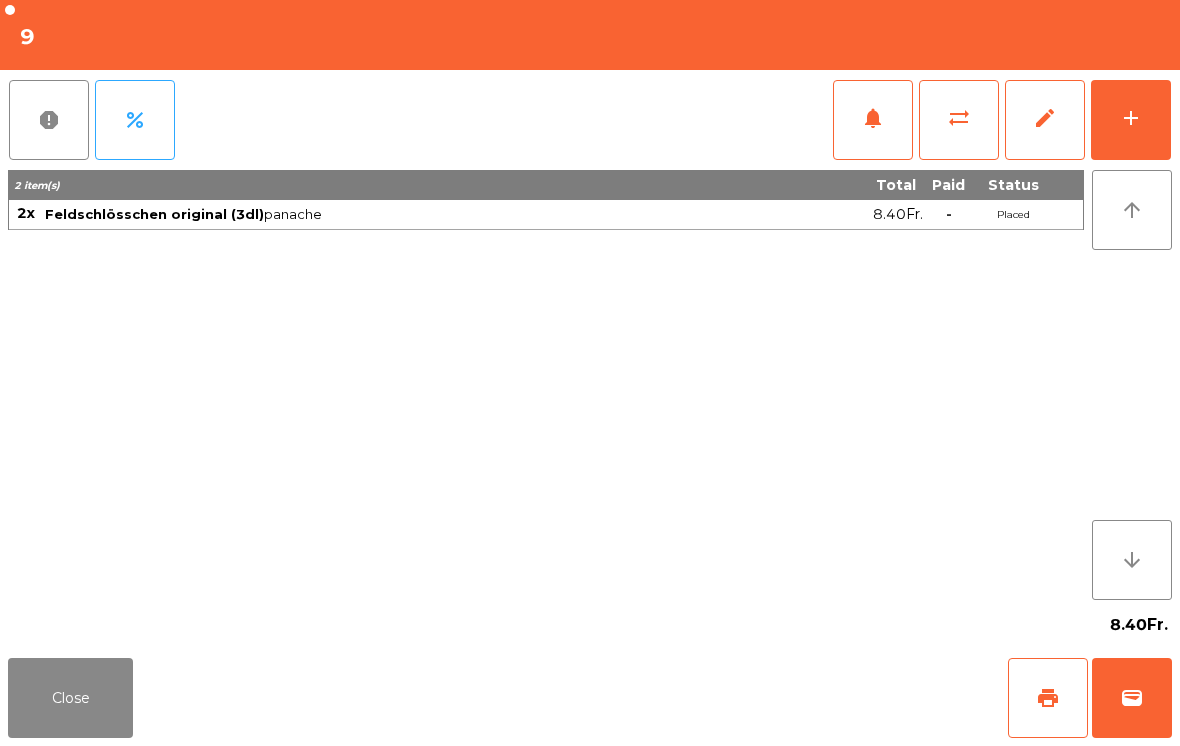 click on "Close" at bounding box center [70, 698] 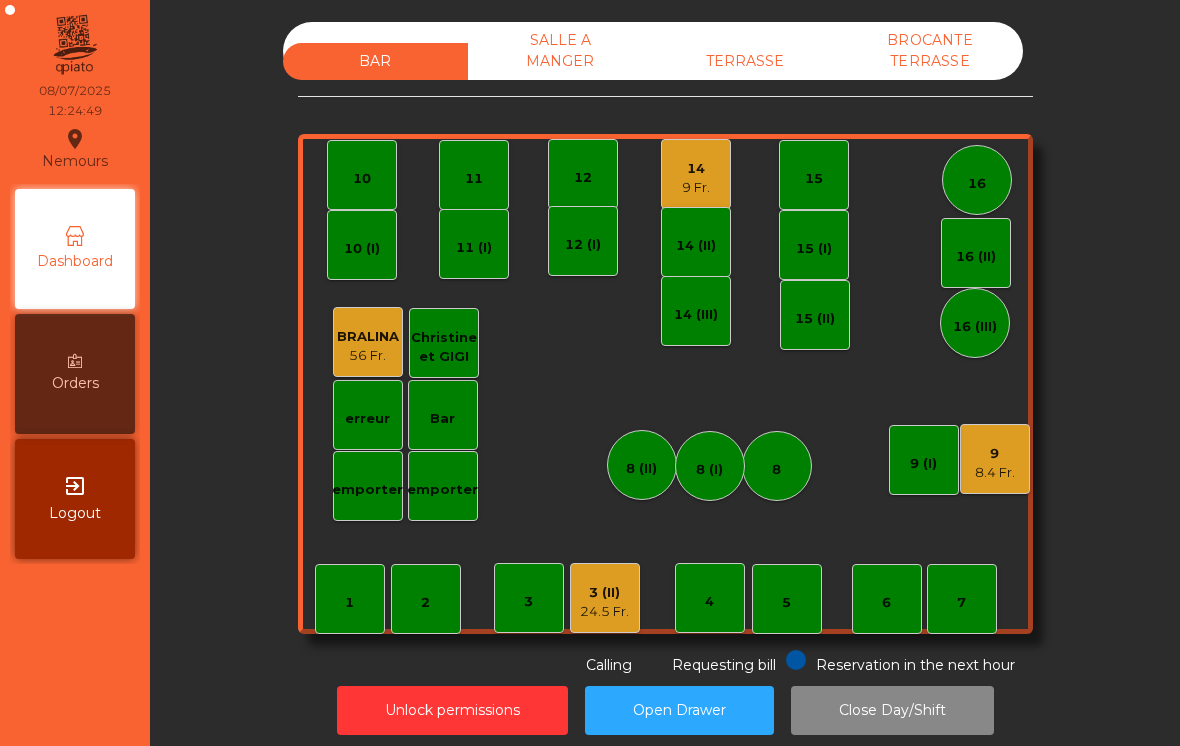 click on "9   8.4 Fr." at bounding box center (995, 459) 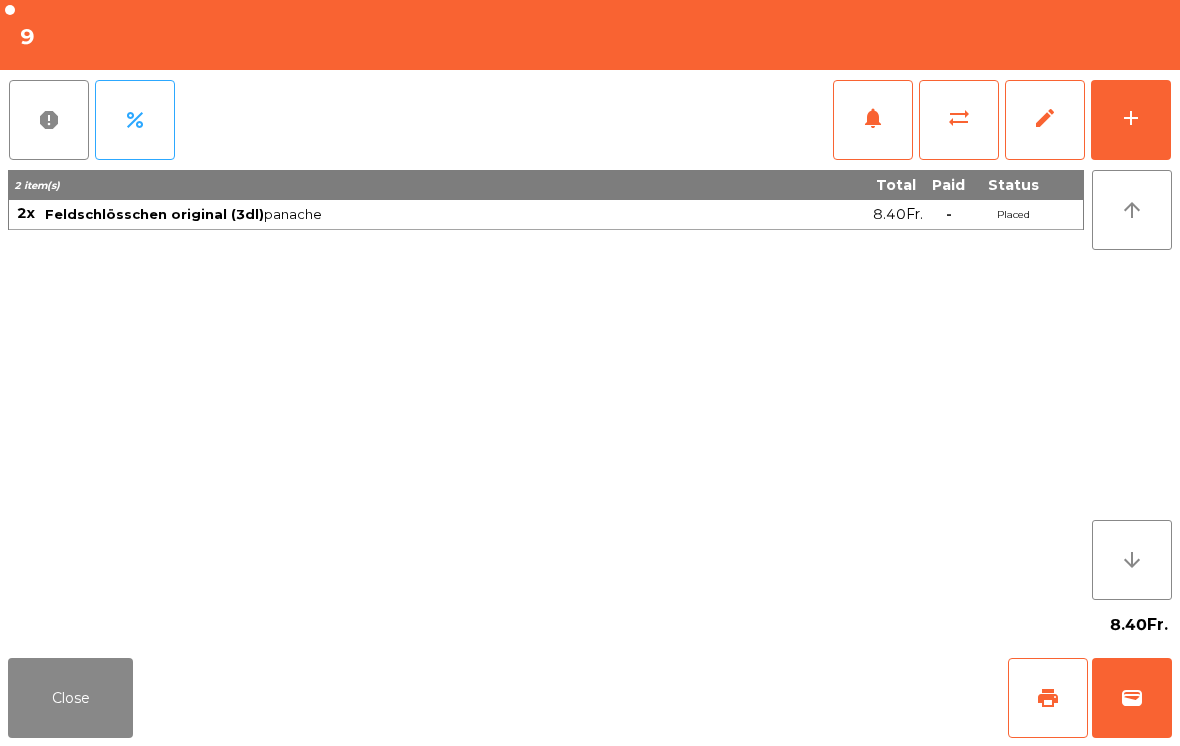 click on "add" at bounding box center (1131, 120) 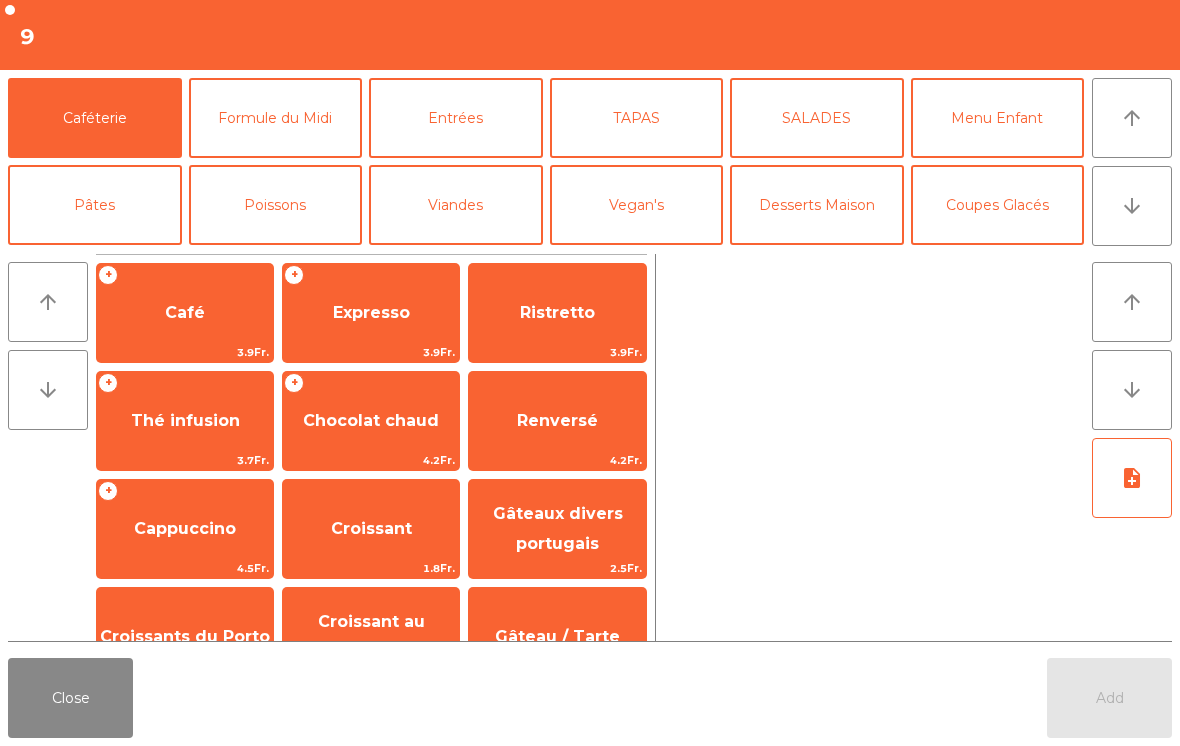 click on "Pâtes" at bounding box center (95, 205) 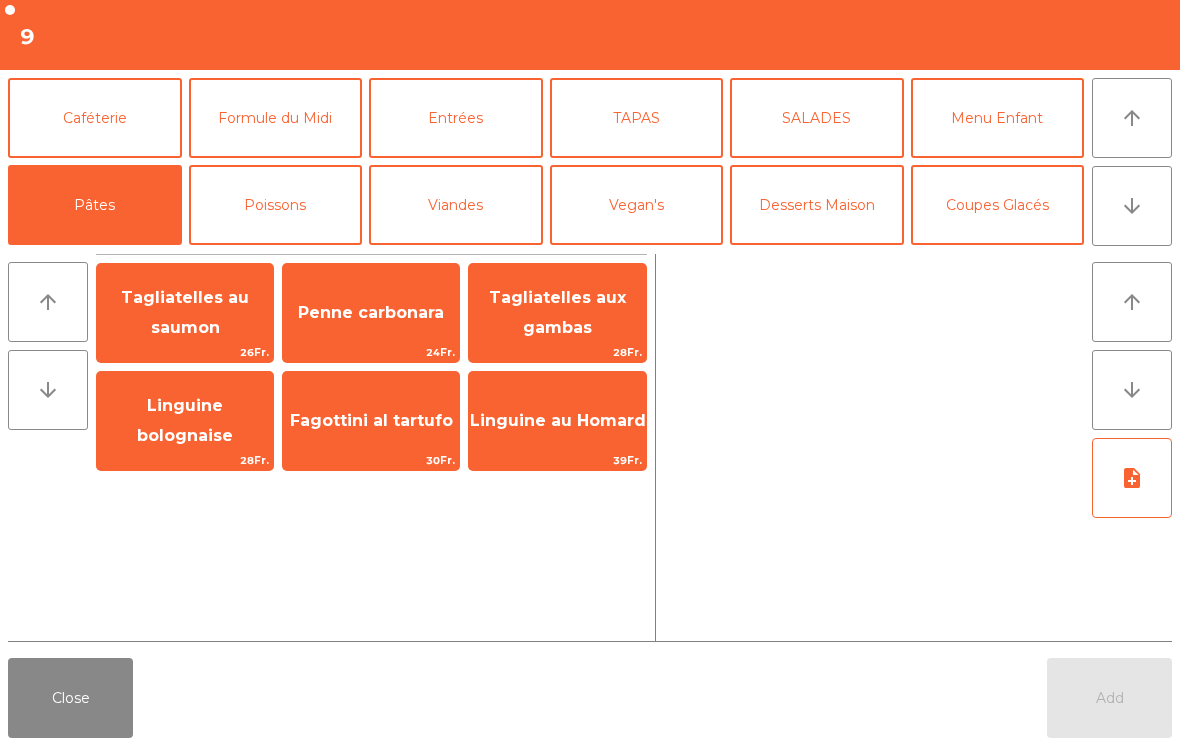 click on "Vegan's" at bounding box center [637, 205] 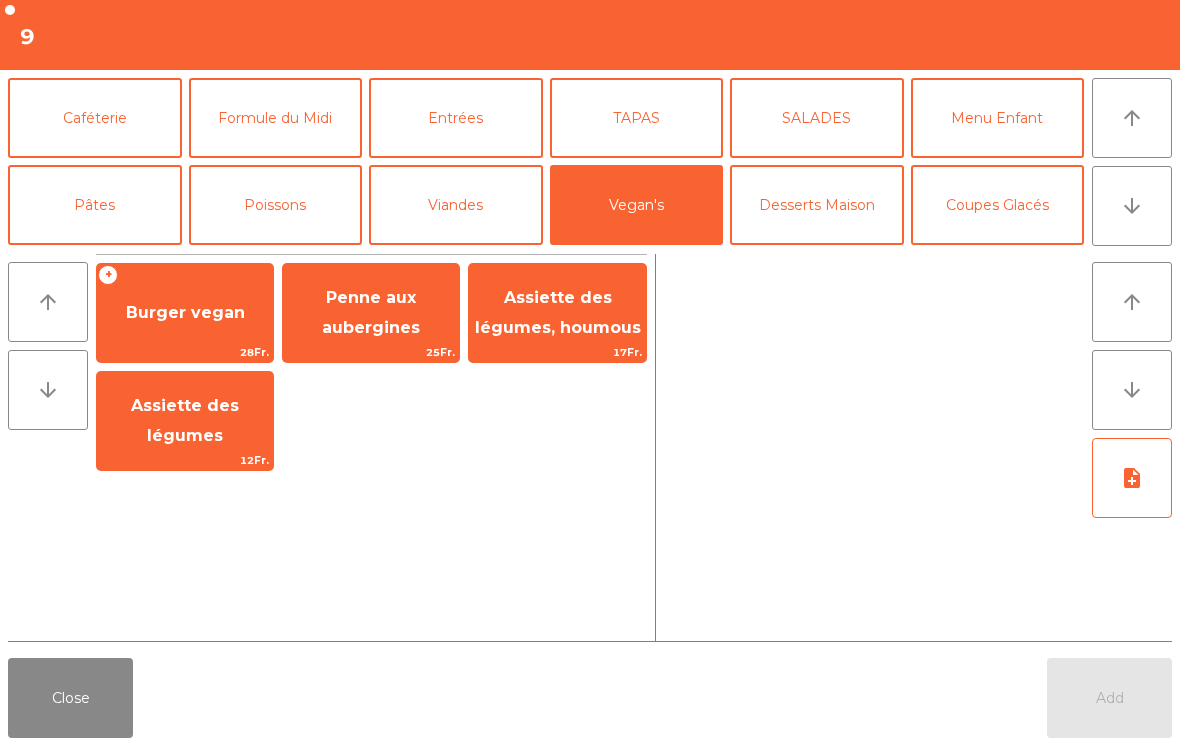 click on "Penne aux aubergines" at bounding box center (371, 313) 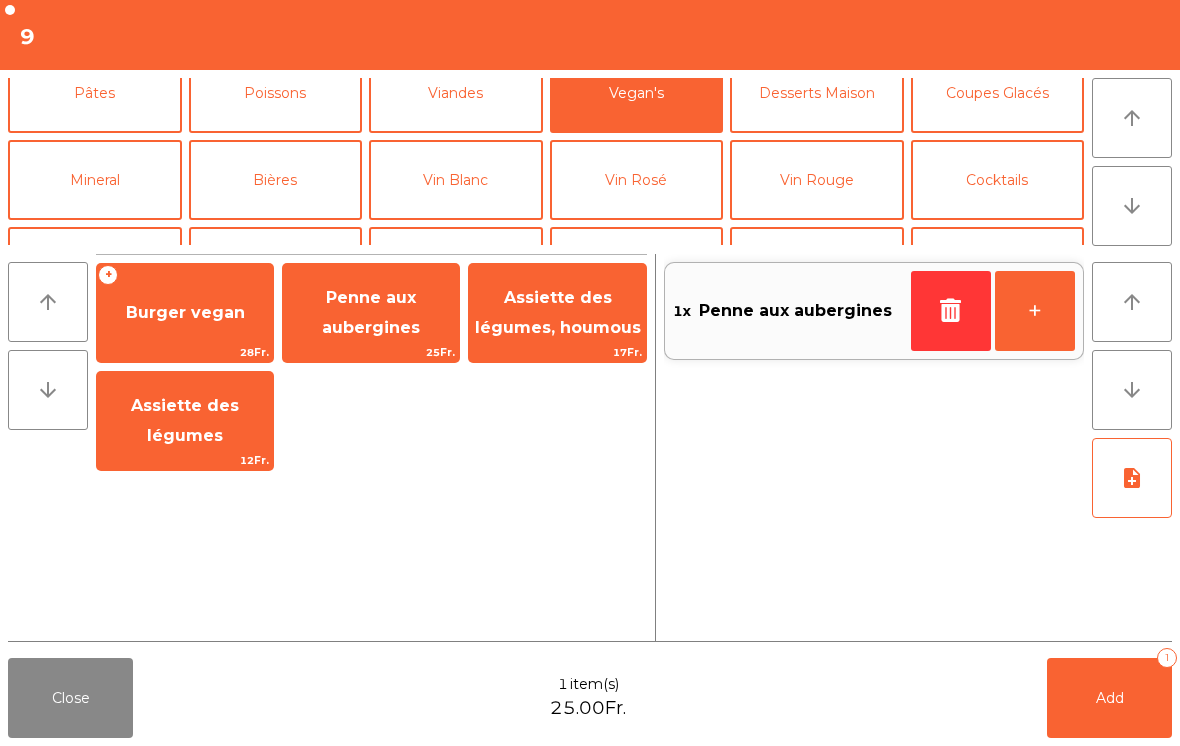 scroll, scrollTop: -23, scrollLeft: 0, axis: vertical 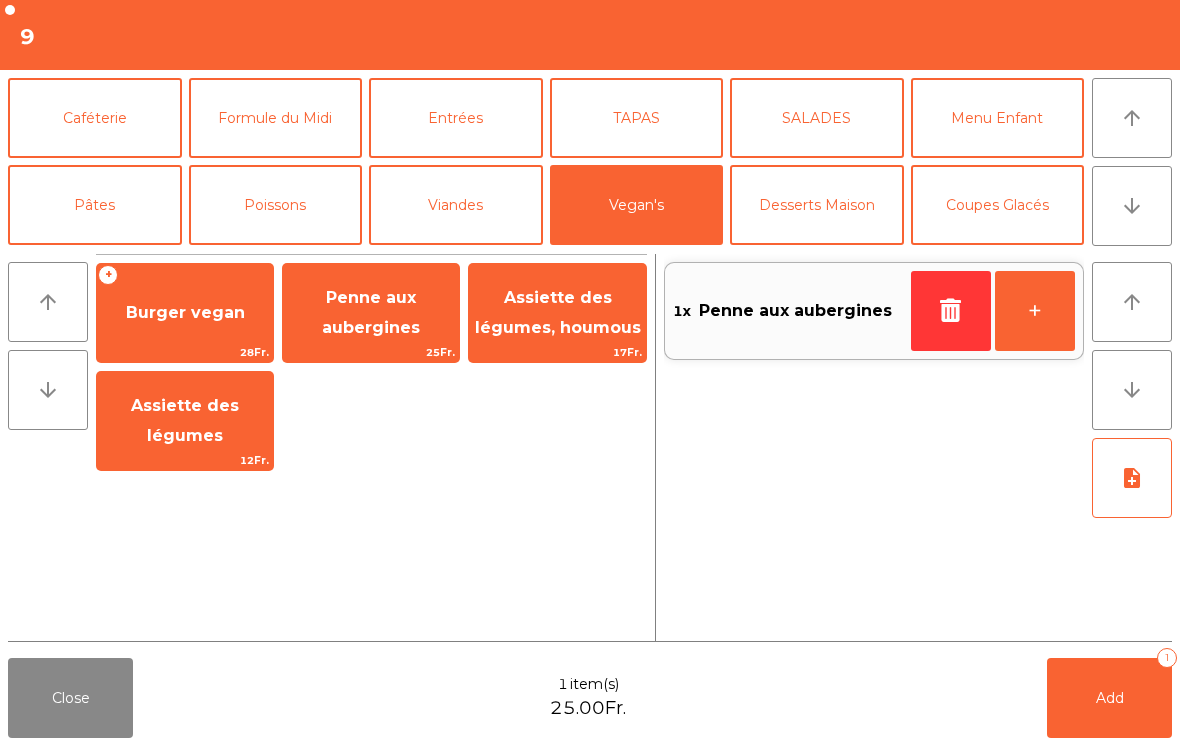 click on "Formule du Midi" at bounding box center [276, 118] 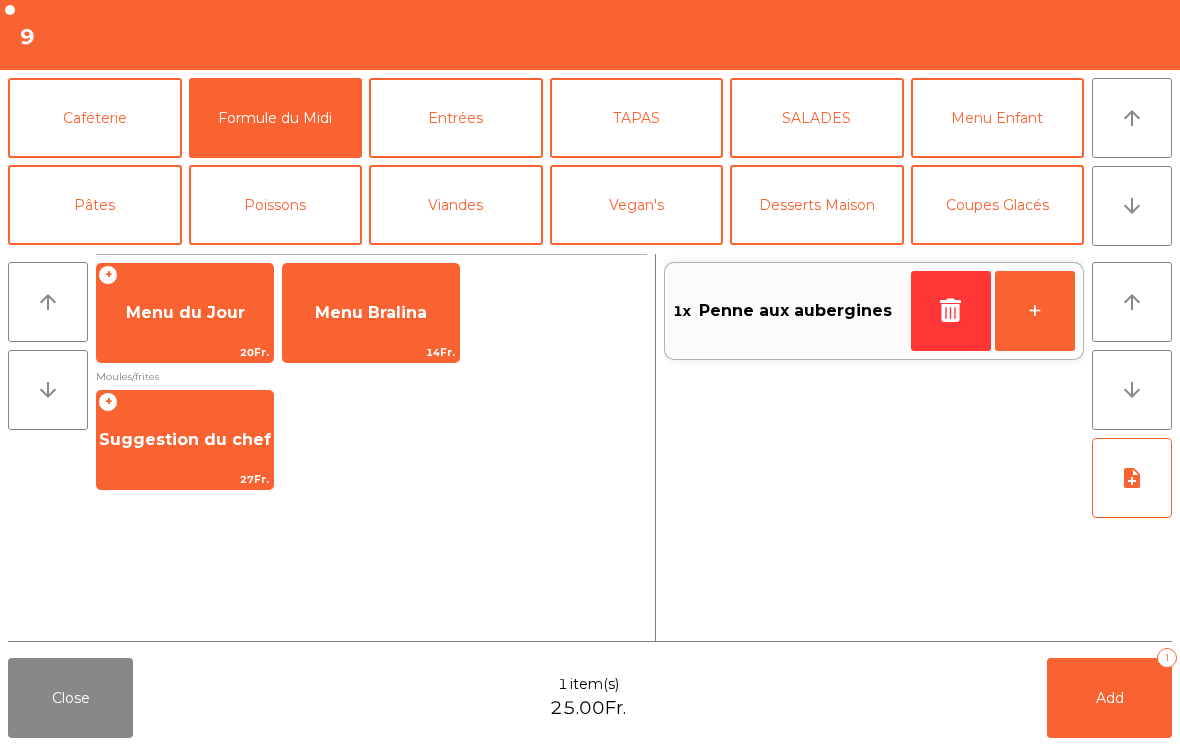 scroll, scrollTop: 0, scrollLeft: 0, axis: both 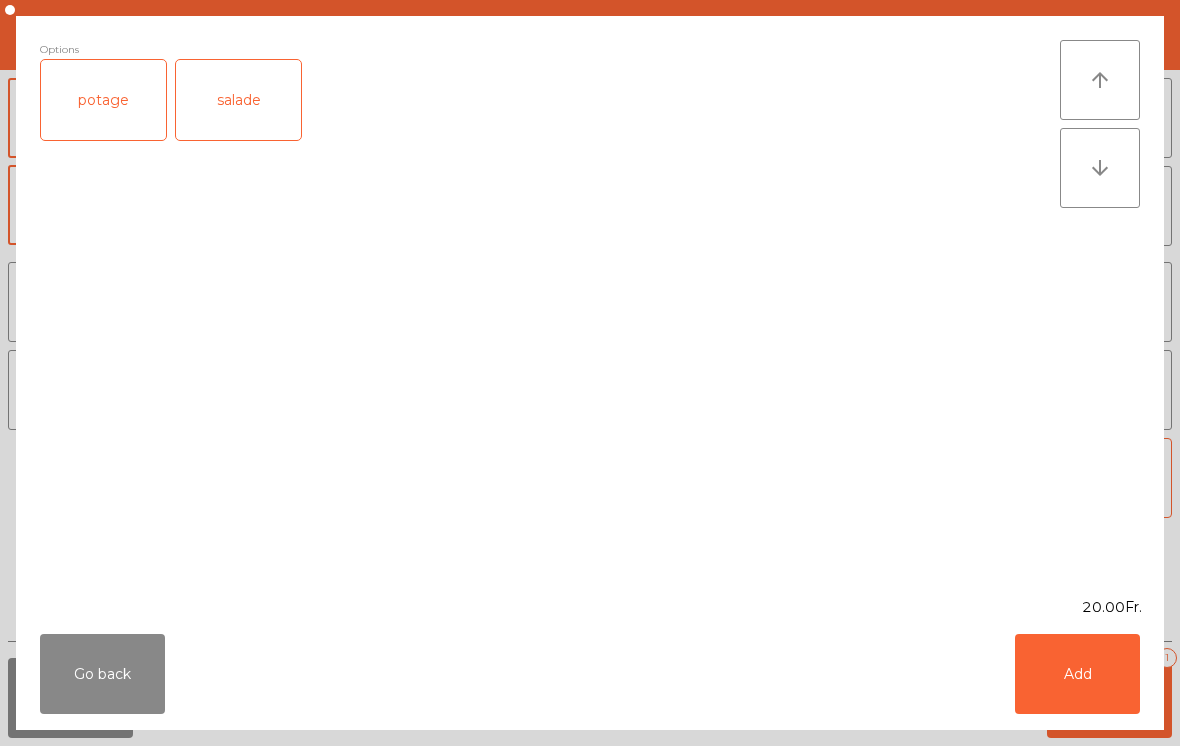 click on "salade" at bounding box center (238, 100) 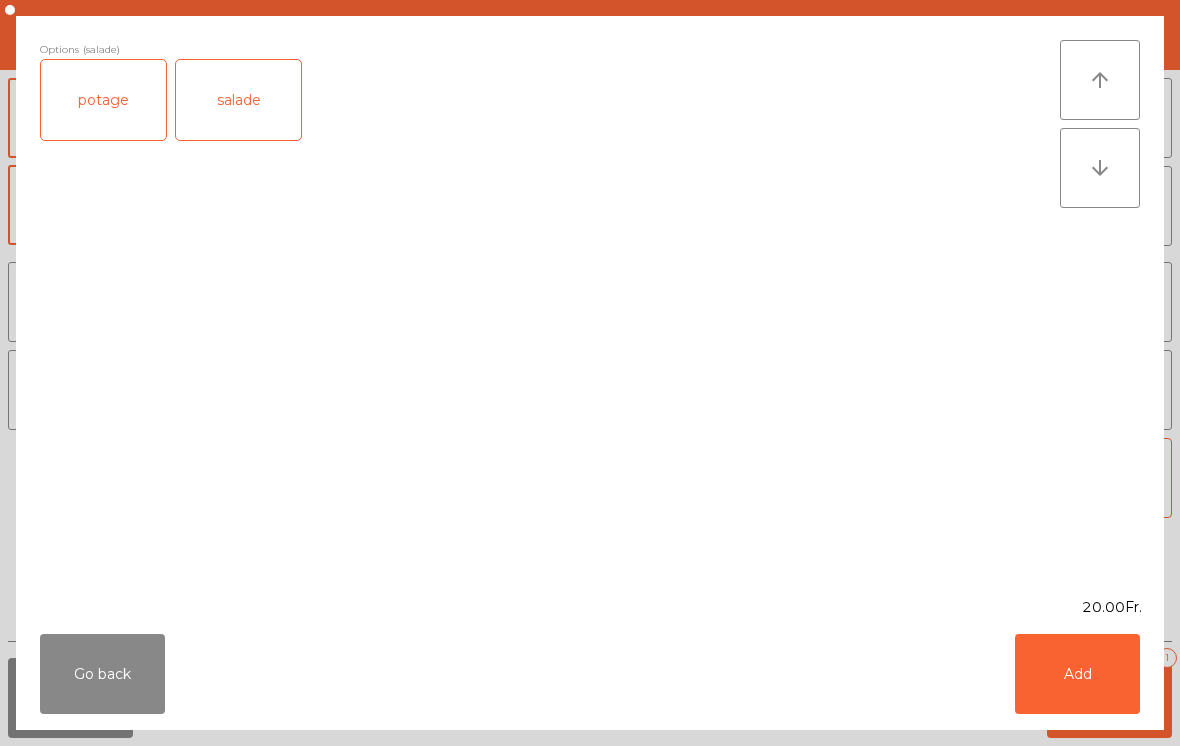 click on "Add" at bounding box center (1077, 674) 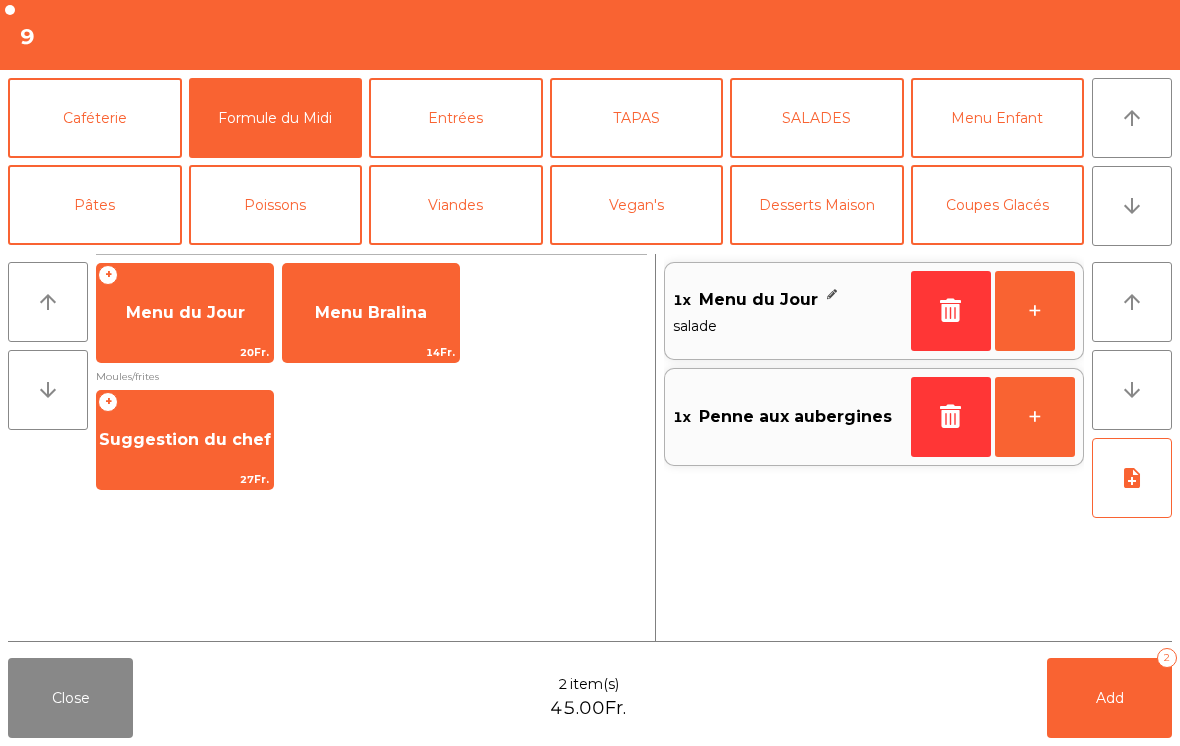 click on "note_add" at bounding box center [1132, 478] 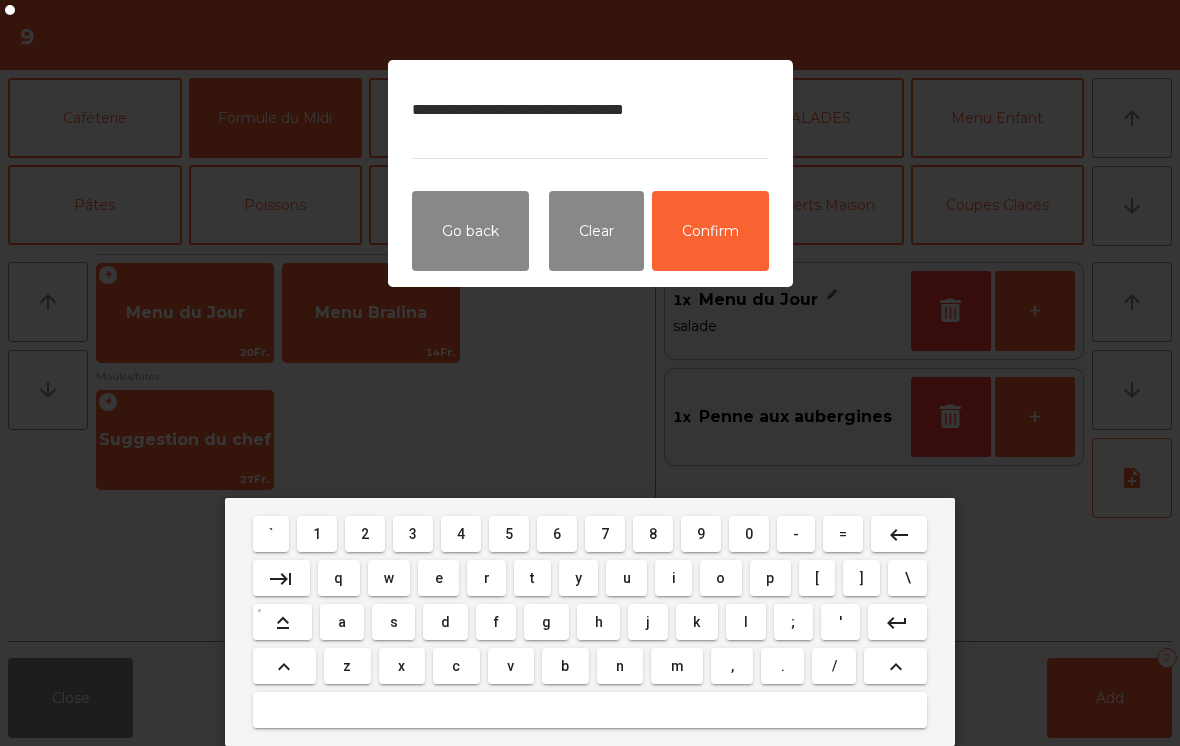type on "**********" 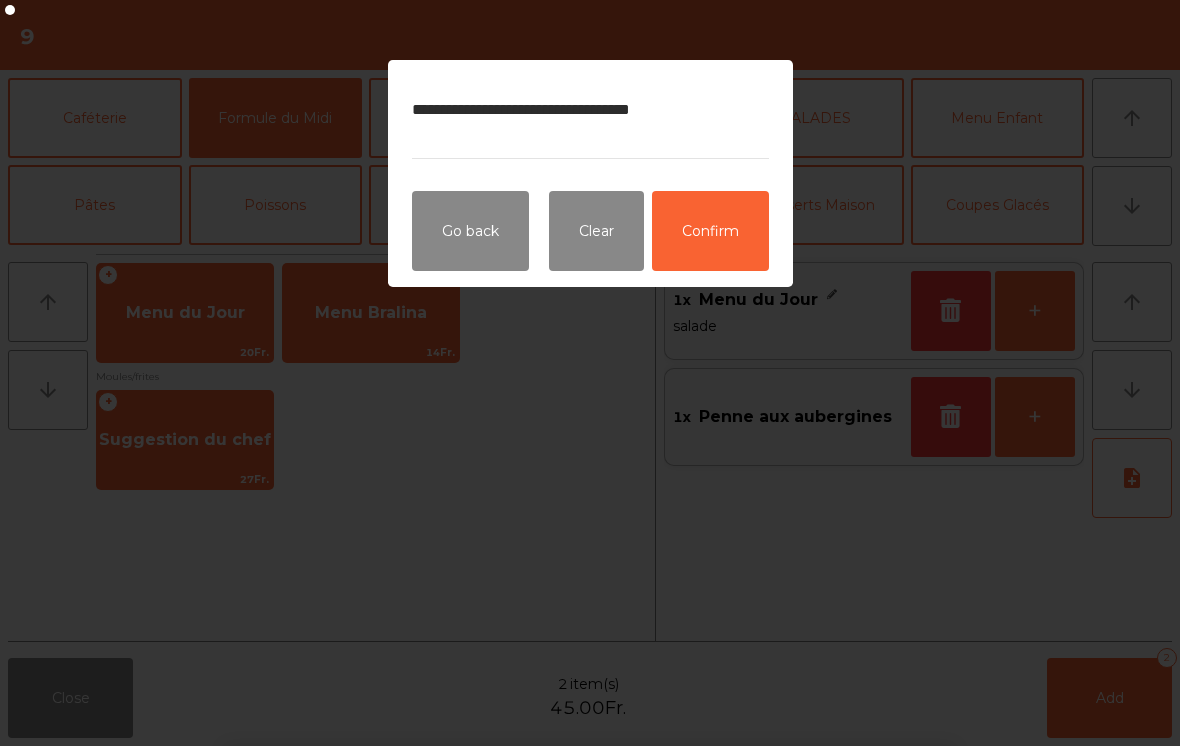 click on "Confirm" at bounding box center (710, 231) 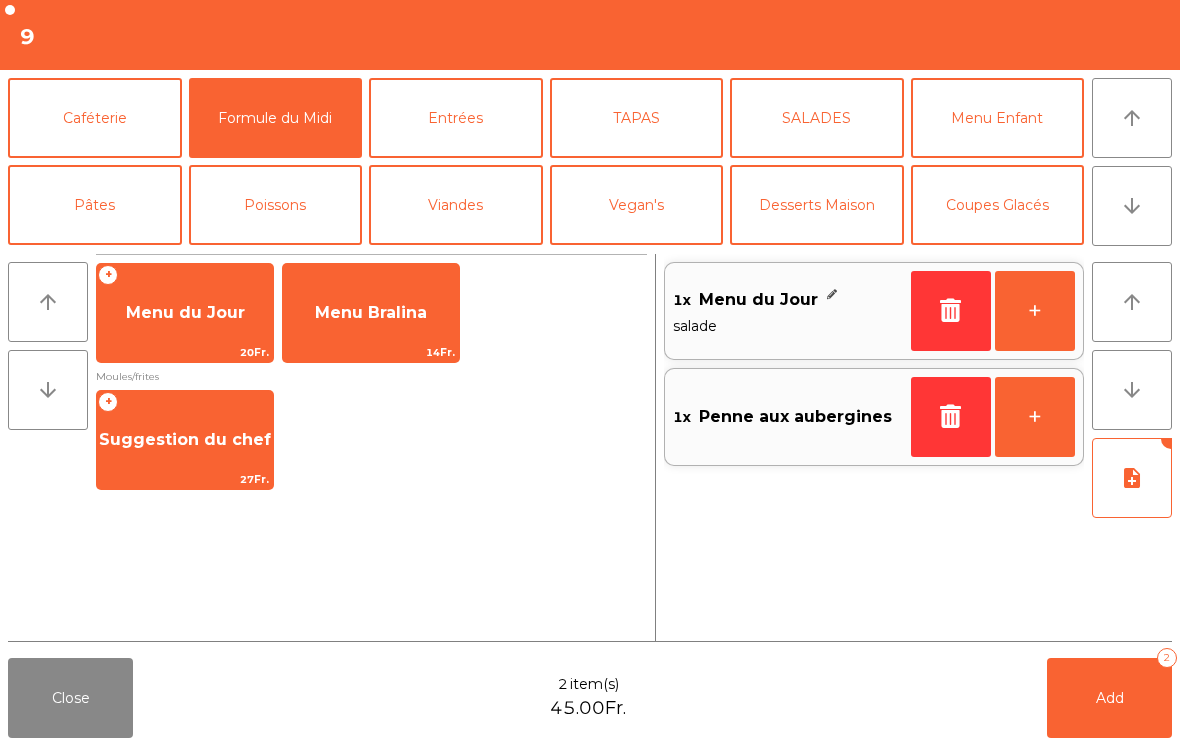 click on "Add   2" at bounding box center (1109, 698) 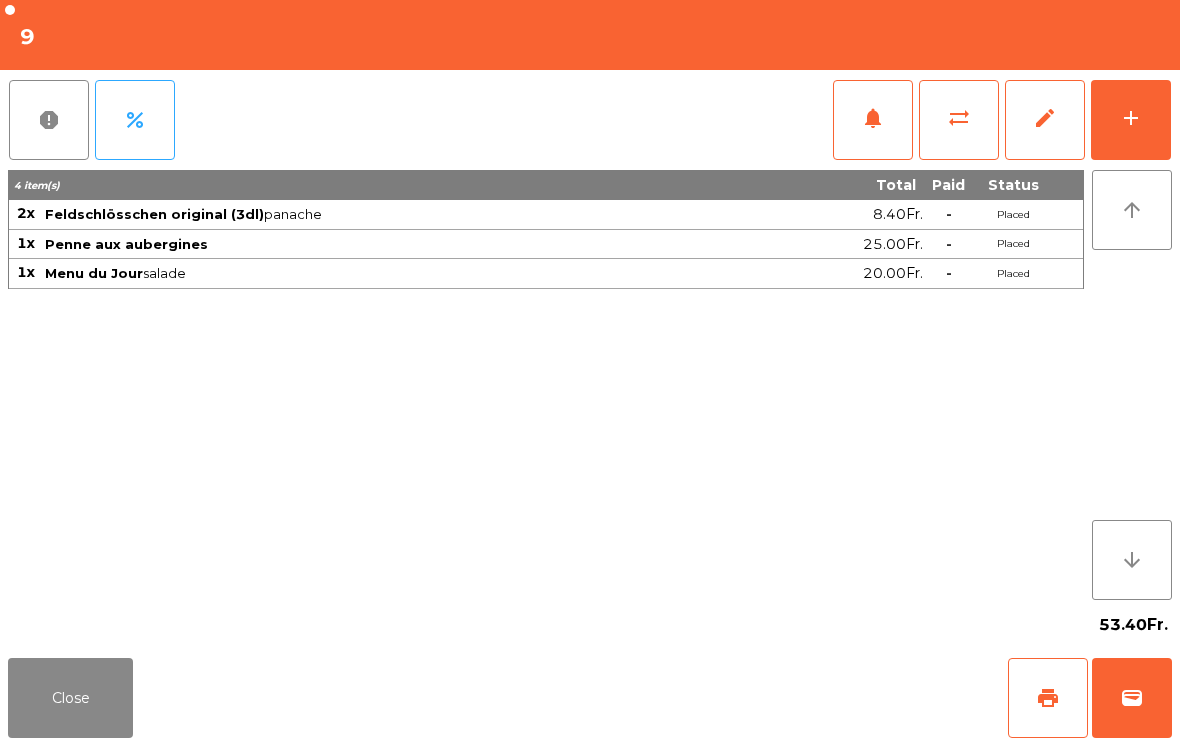 click on "Close" at bounding box center [70, 698] 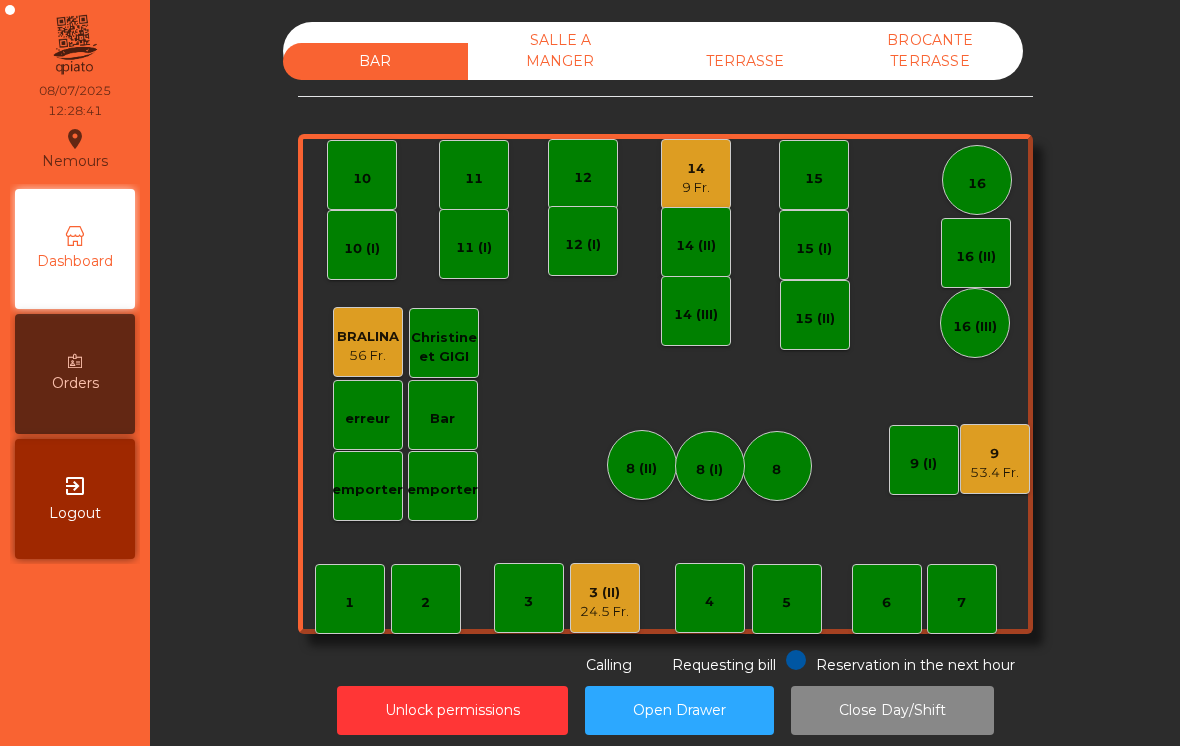 click on "14" at bounding box center [994, 454] 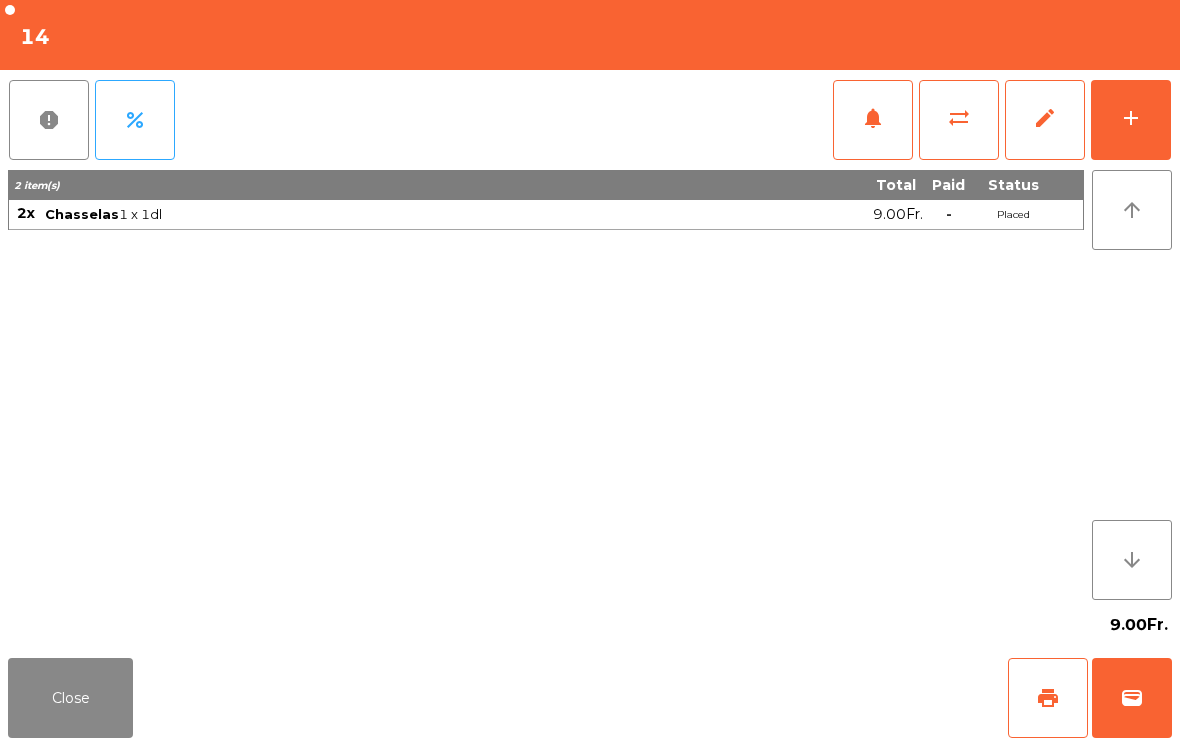 click on "wallet" at bounding box center [1048, 698] 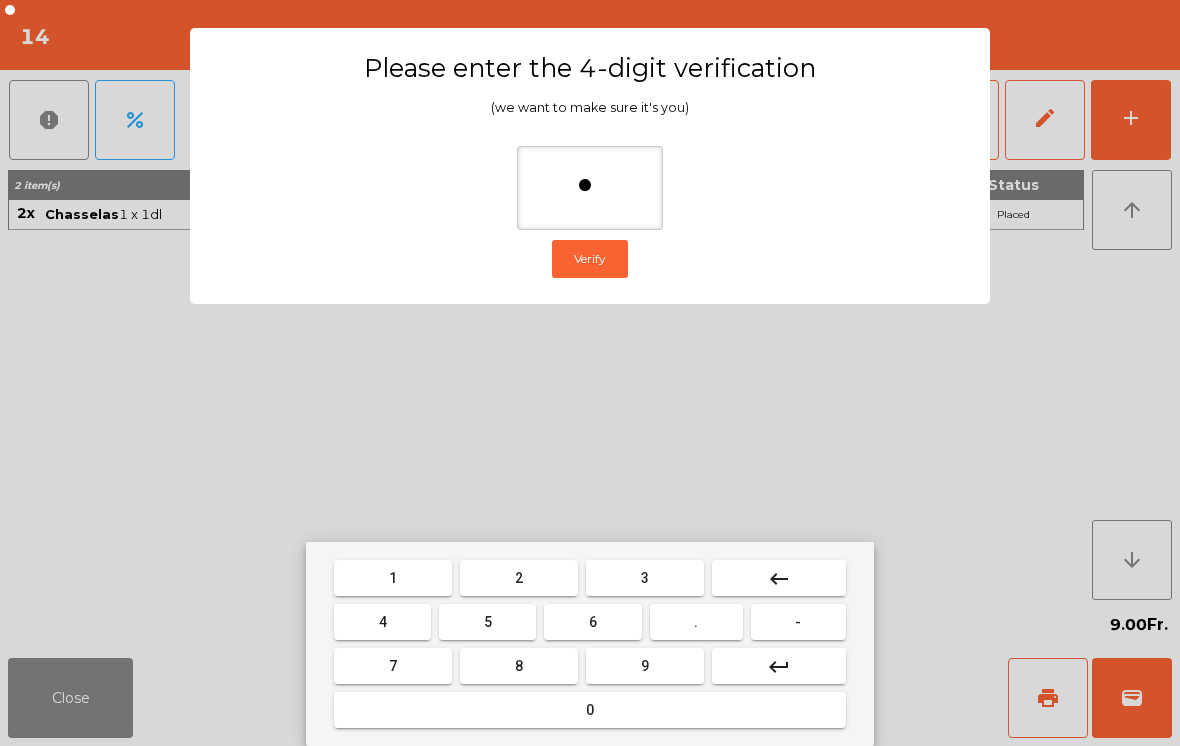 type on "**" 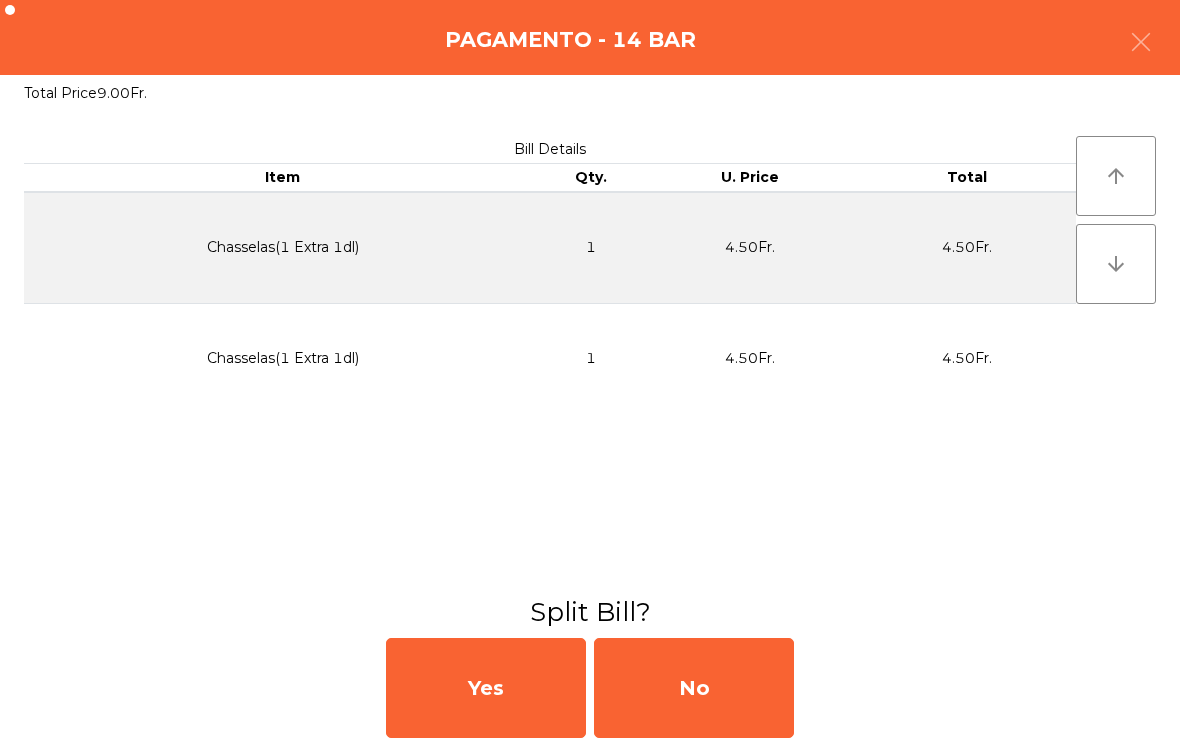 click on "No" at bounding box center [694, 688] 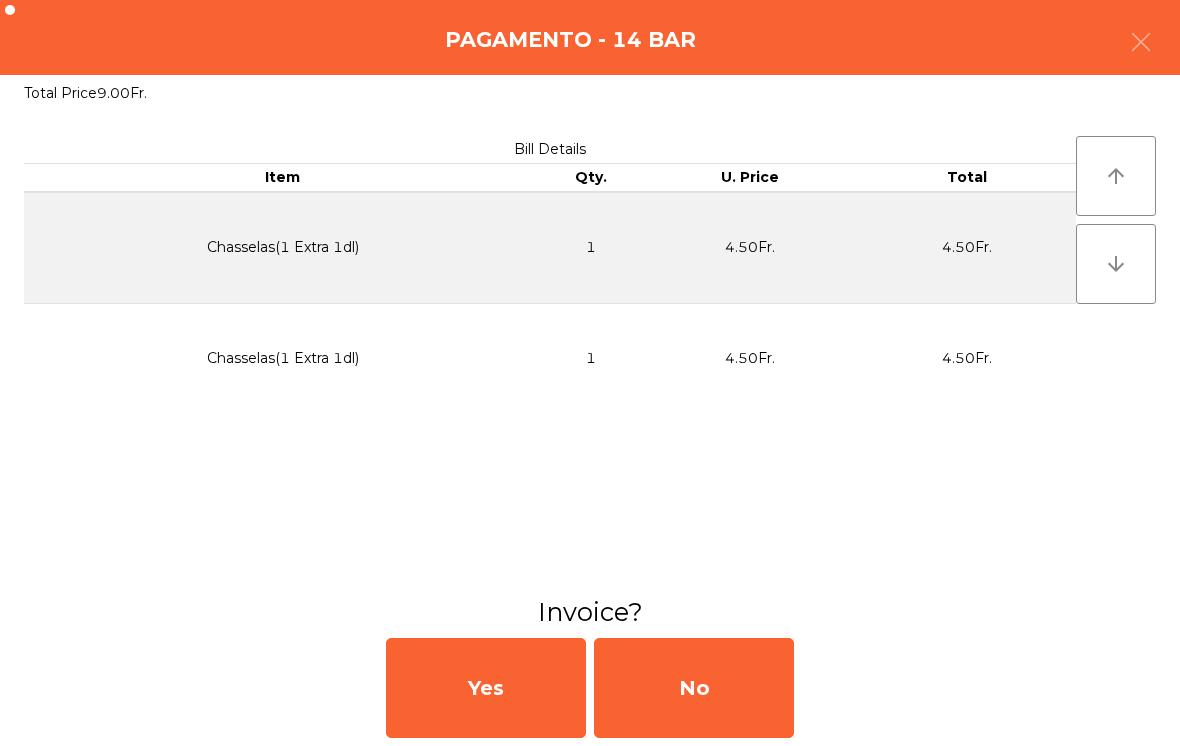 click on "No" at bounding box center [694, 688] 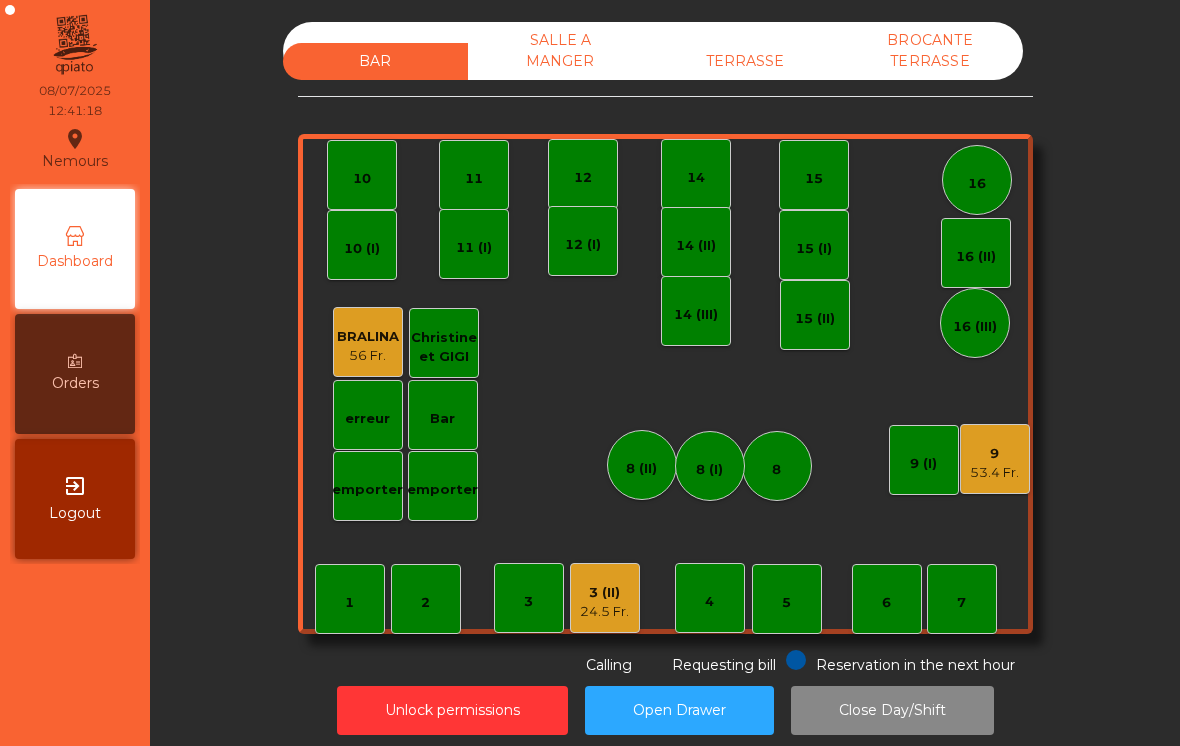 click on "3 (II)" at bounding box center [994, 454] 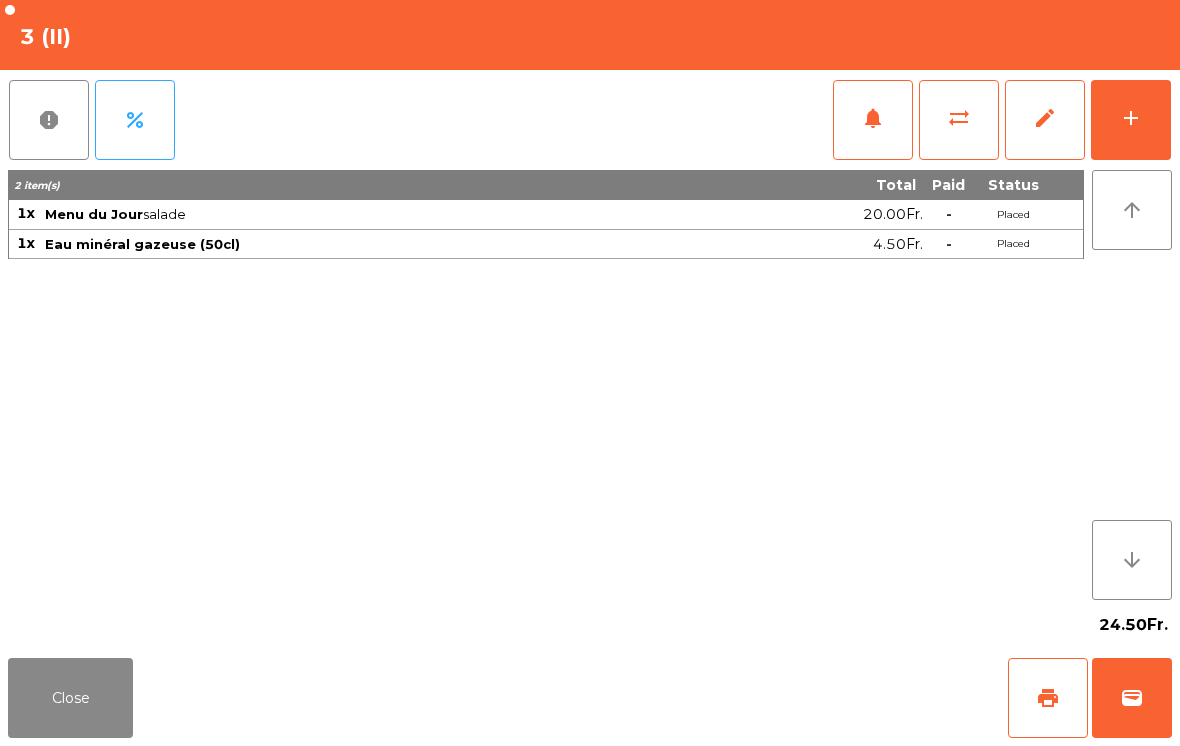 click on "add" at bounding box center [1131, 120] 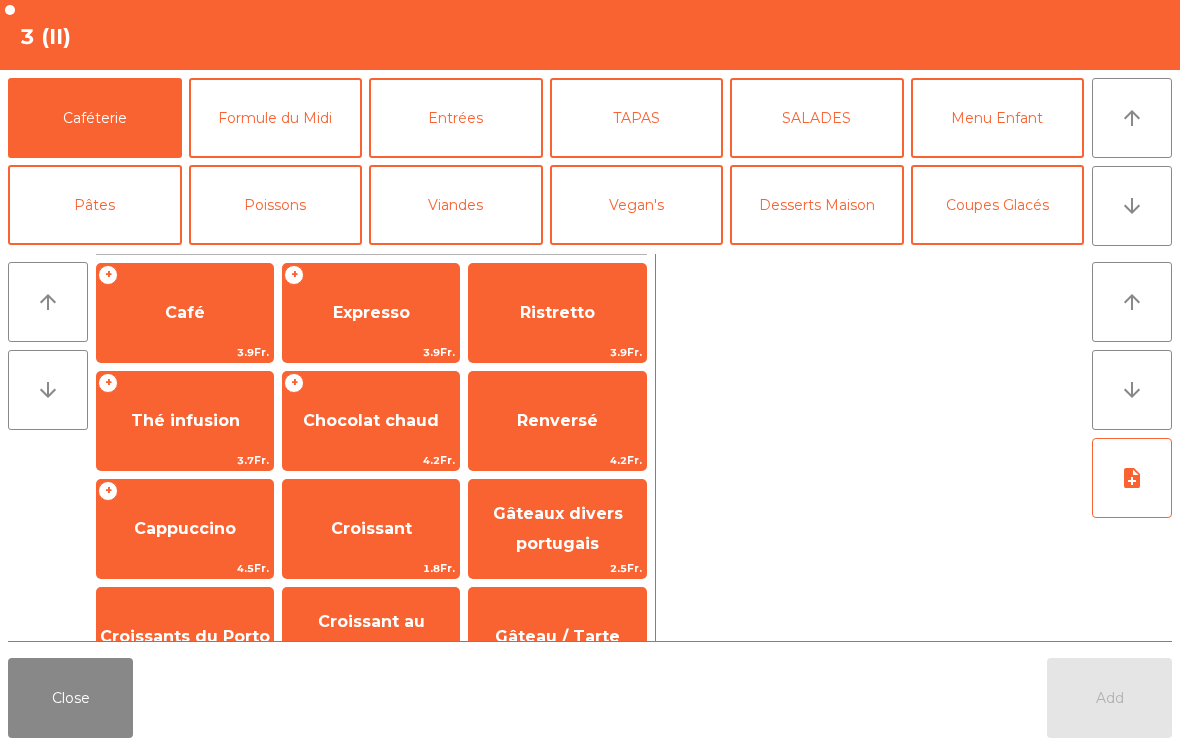 click on "Gâteaux divers portugais" at bounding box center (185, 312) 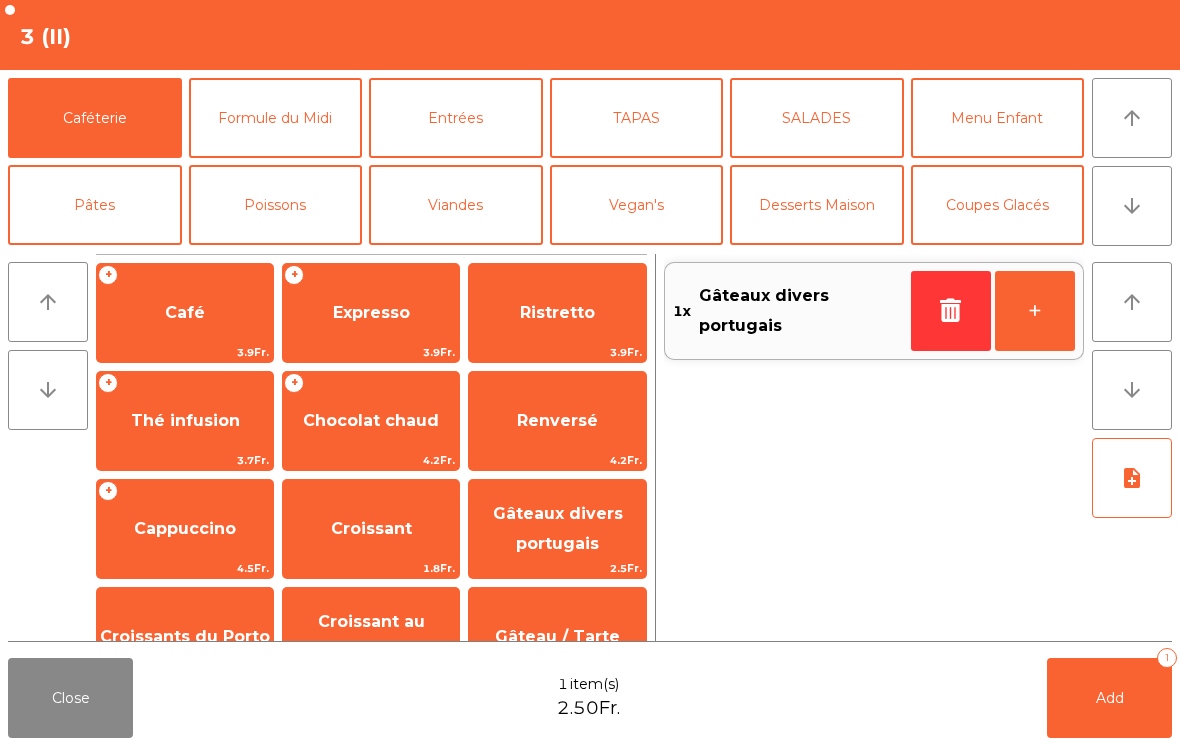 click on "Expresso" at bounding box center (185, 312) 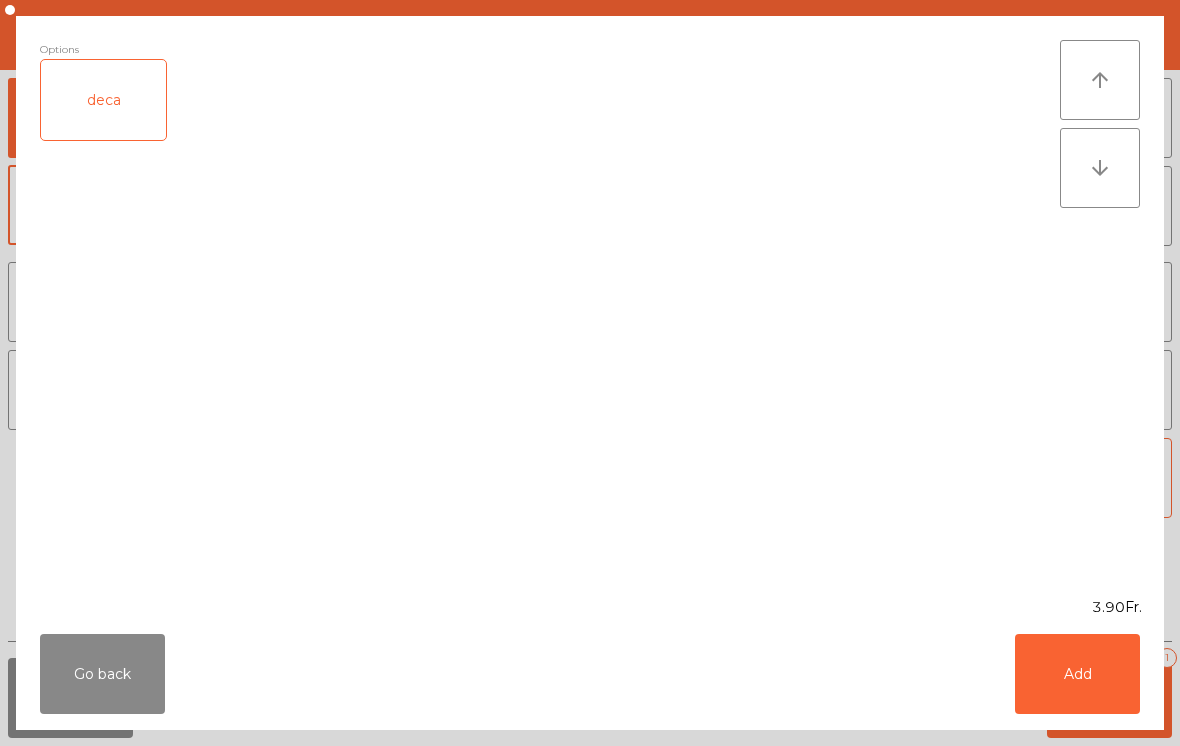 click on "Add" at bounding box center (1077, 674) 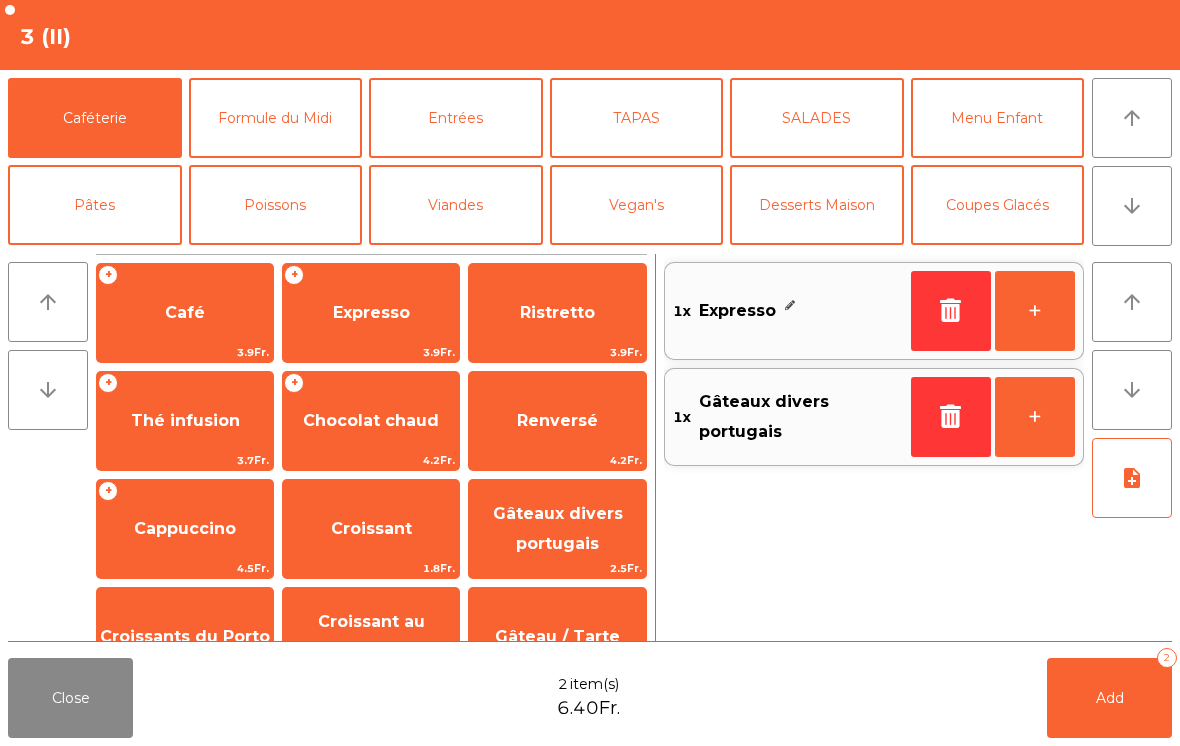 click on "Close  2 item(s)  6.40Fr.   Add   2" at bounding box center (590, 698) 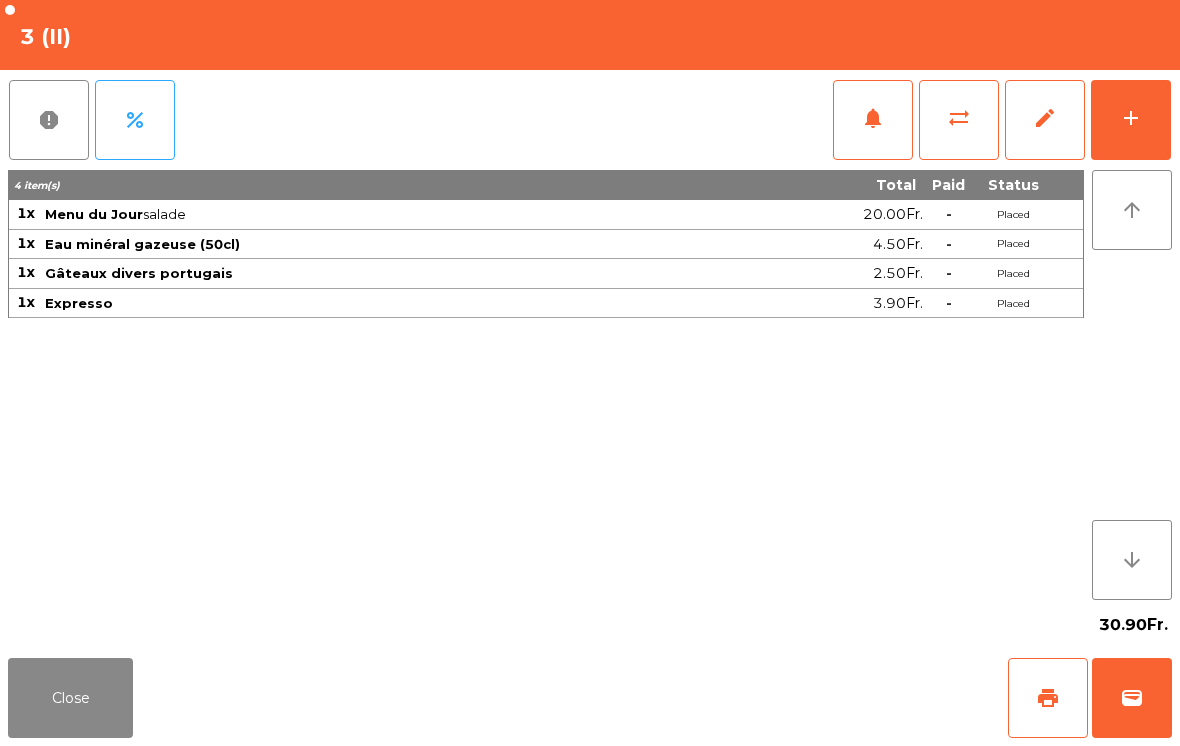 click on "print" at bounding box center [1048, 698] 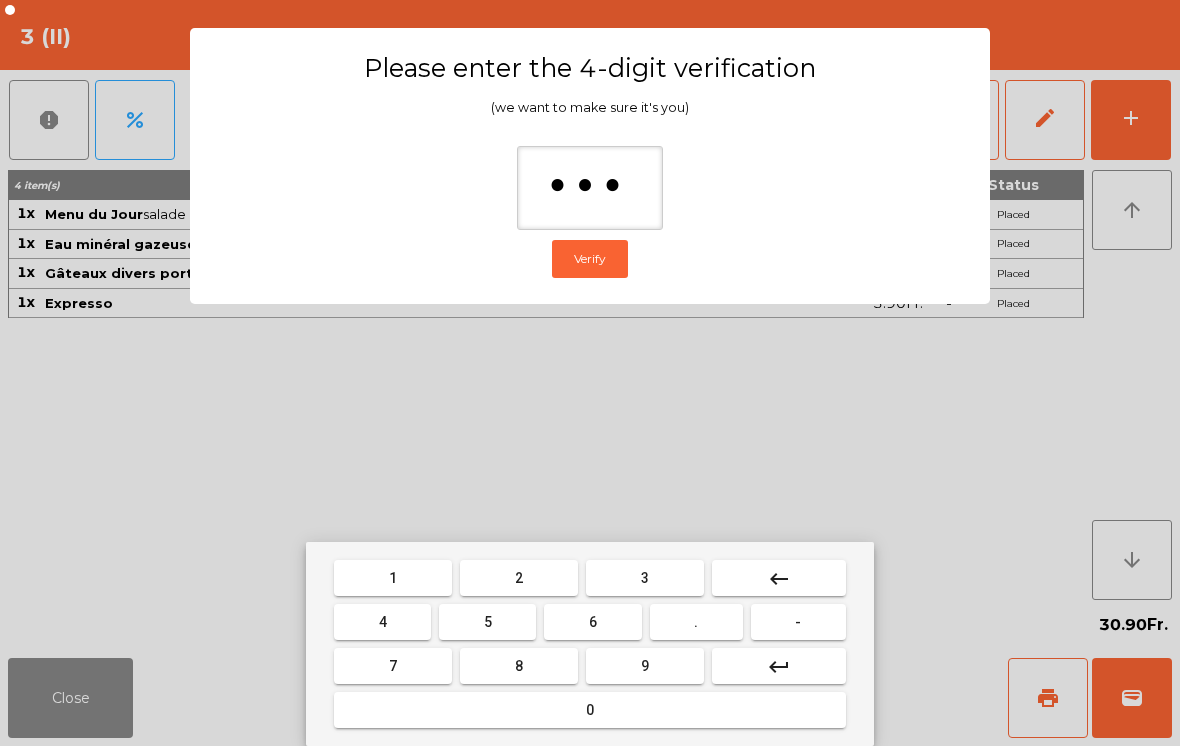 type on "****" 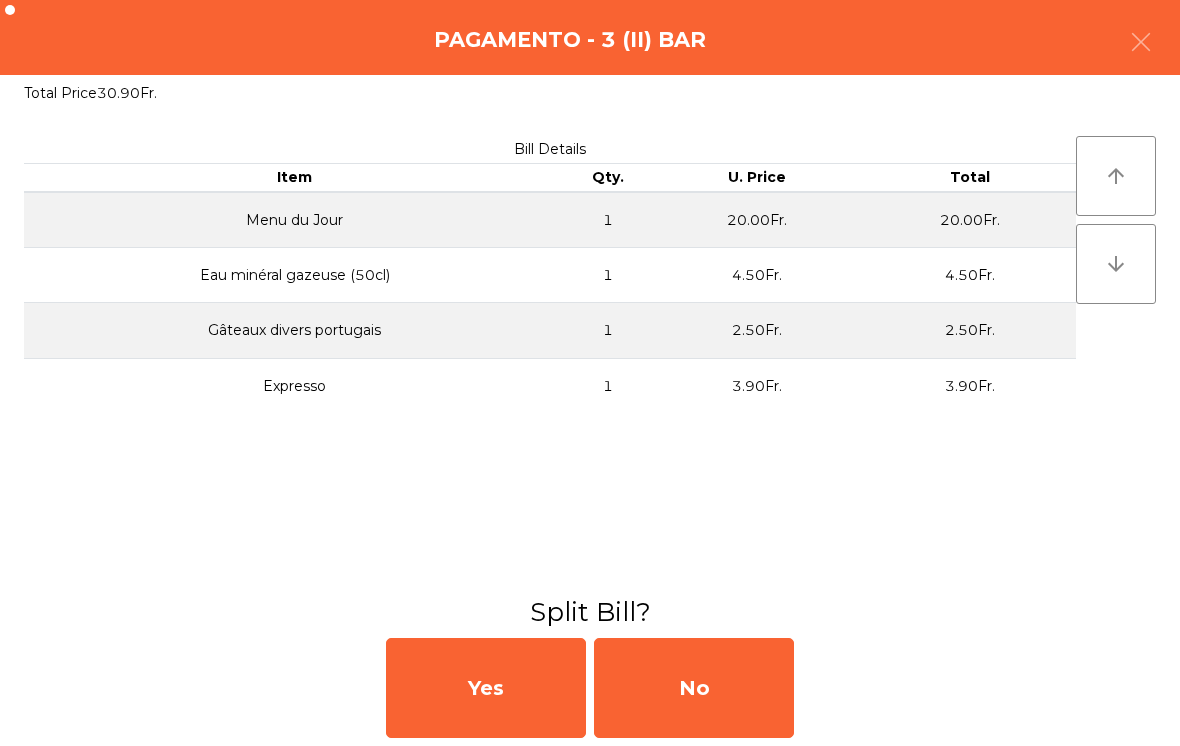 click on "No" at bounding box center (694, 688) 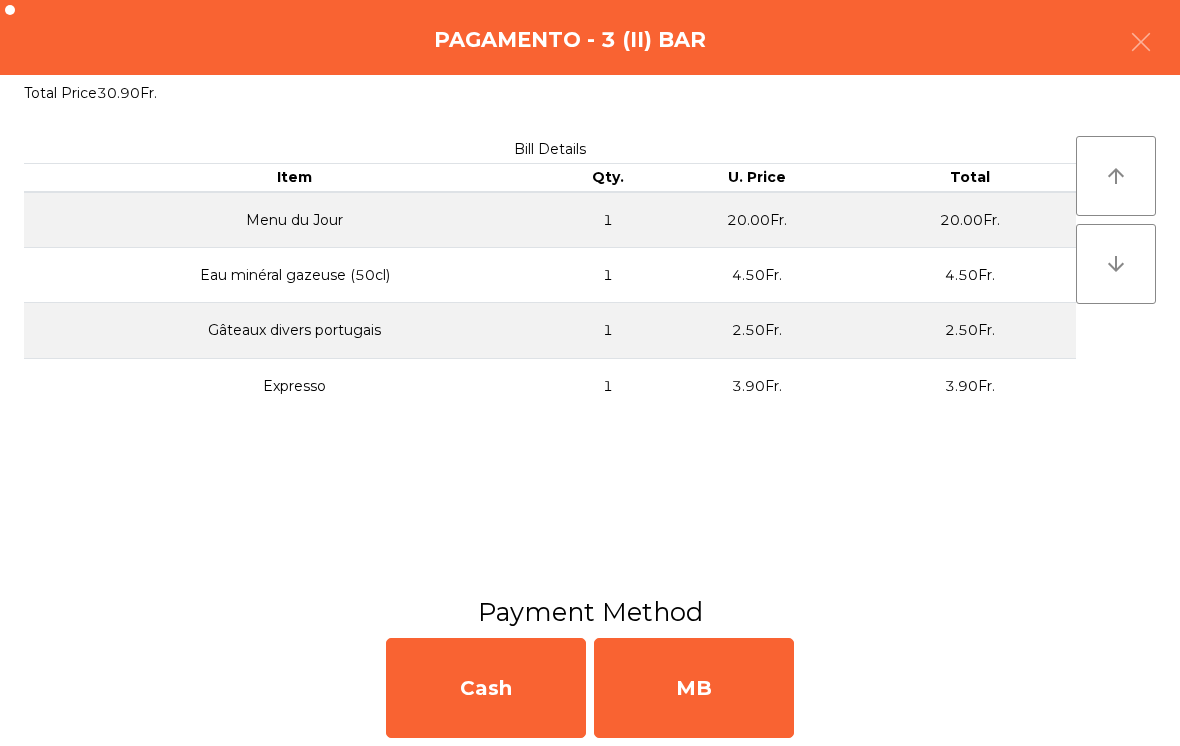click on "MB" at bounding box center (694, 688) 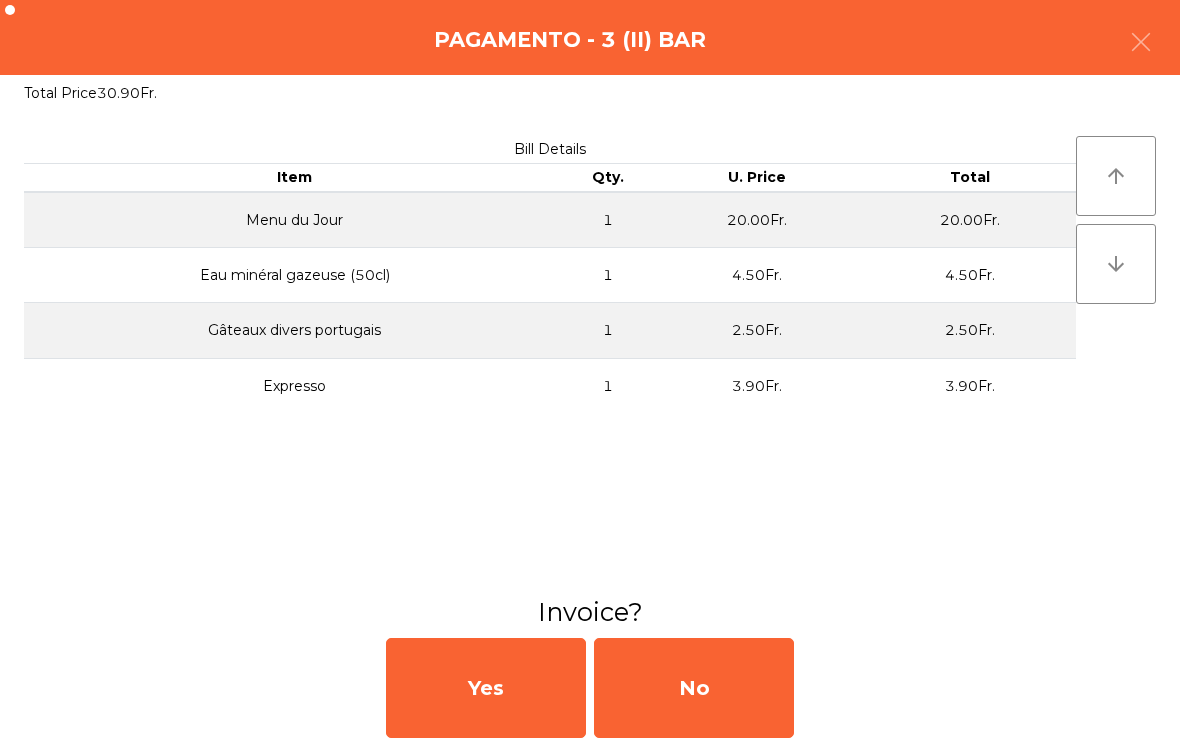 click on "No" at bounding box center [694, 688] 